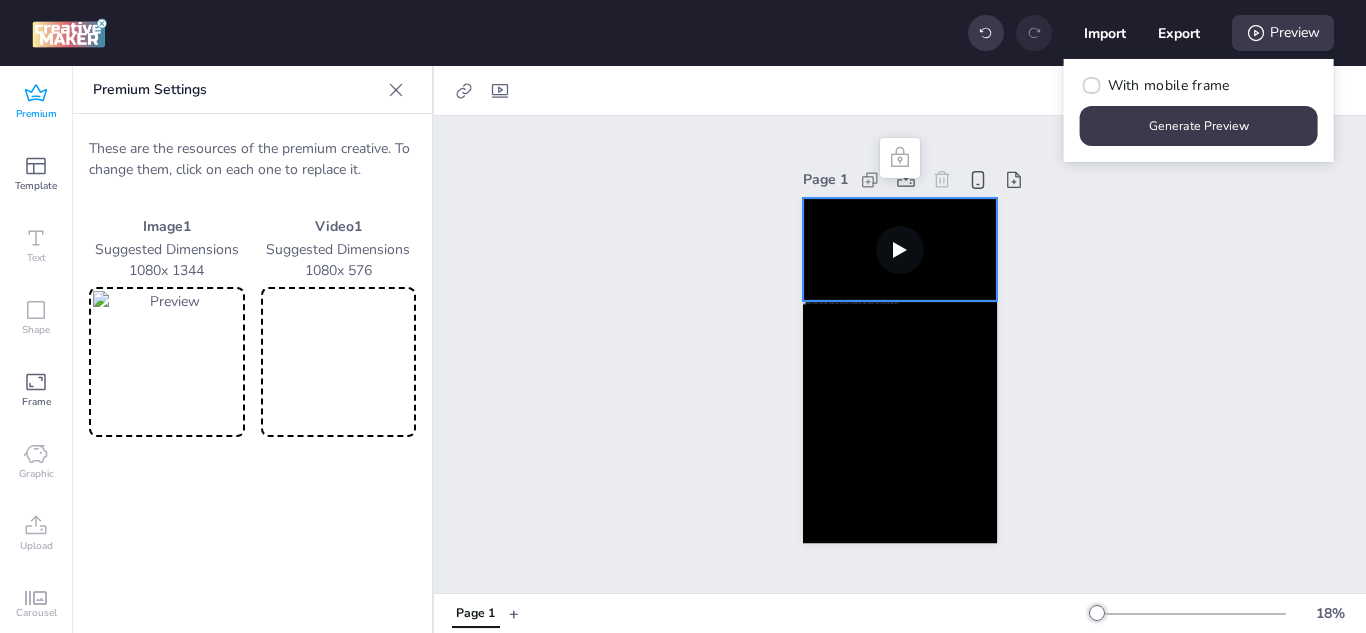 scroll, scrollTop: 0, scrollLeft: 0, axis: both 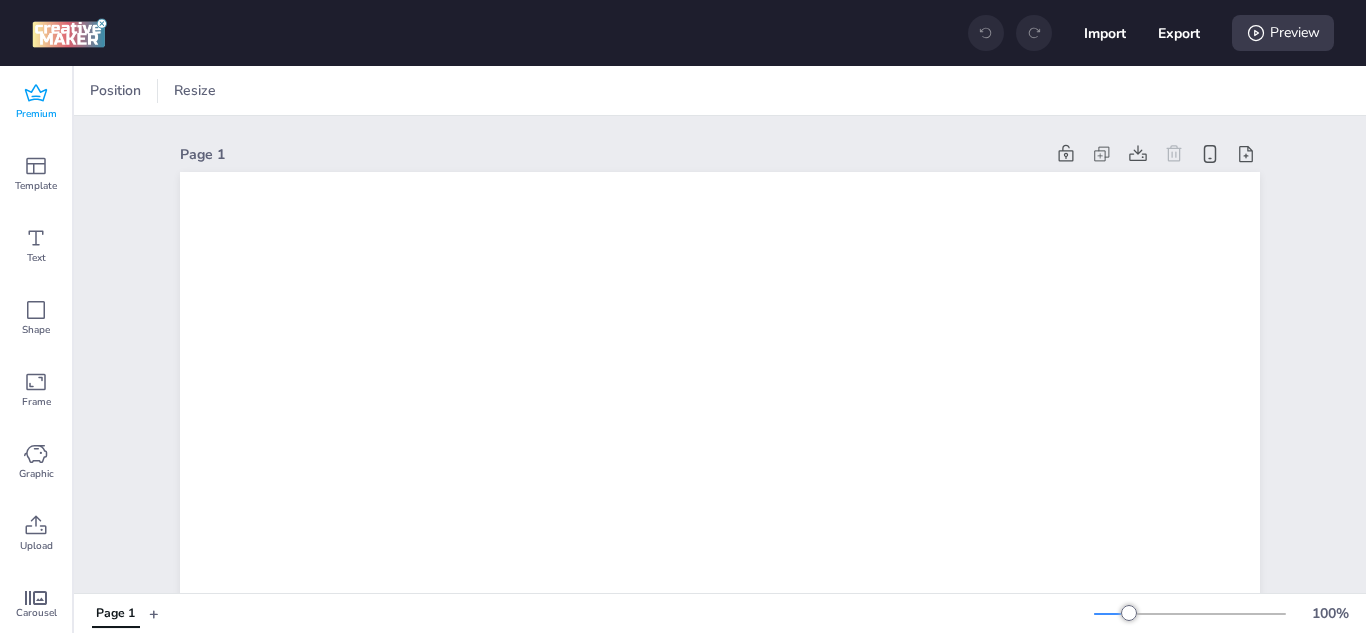 click 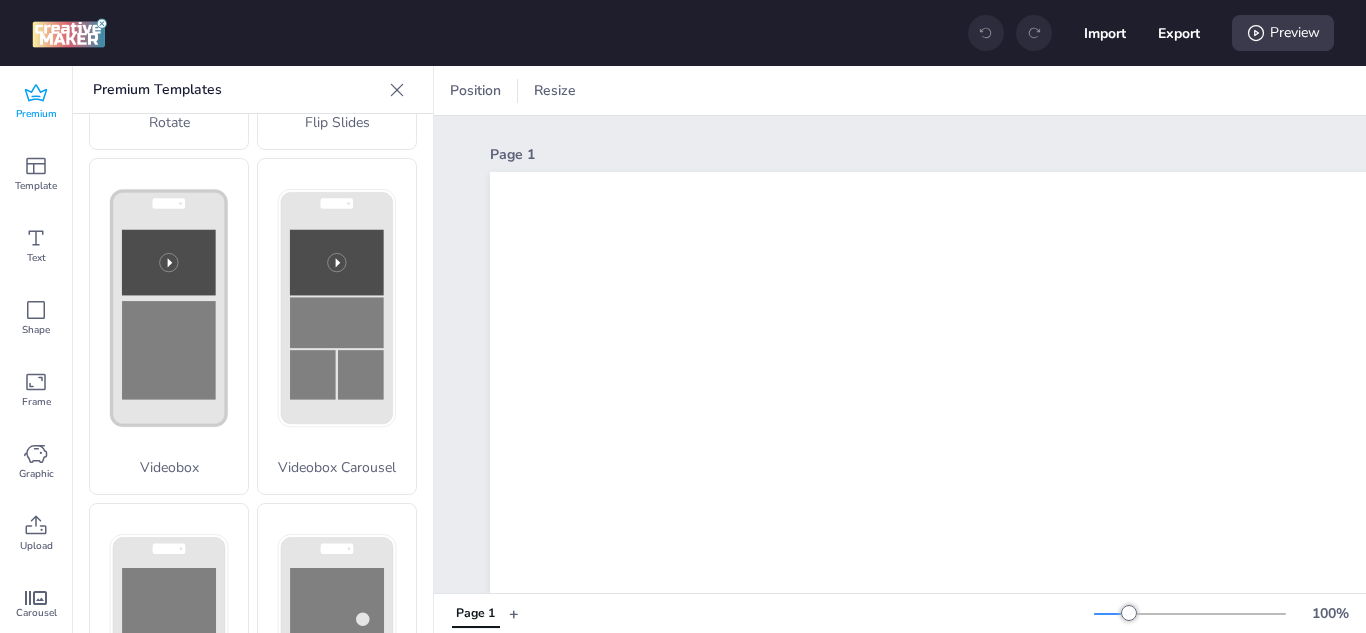 scroll, scrollTop: 700, scrollLeft: 0, axis: vertical 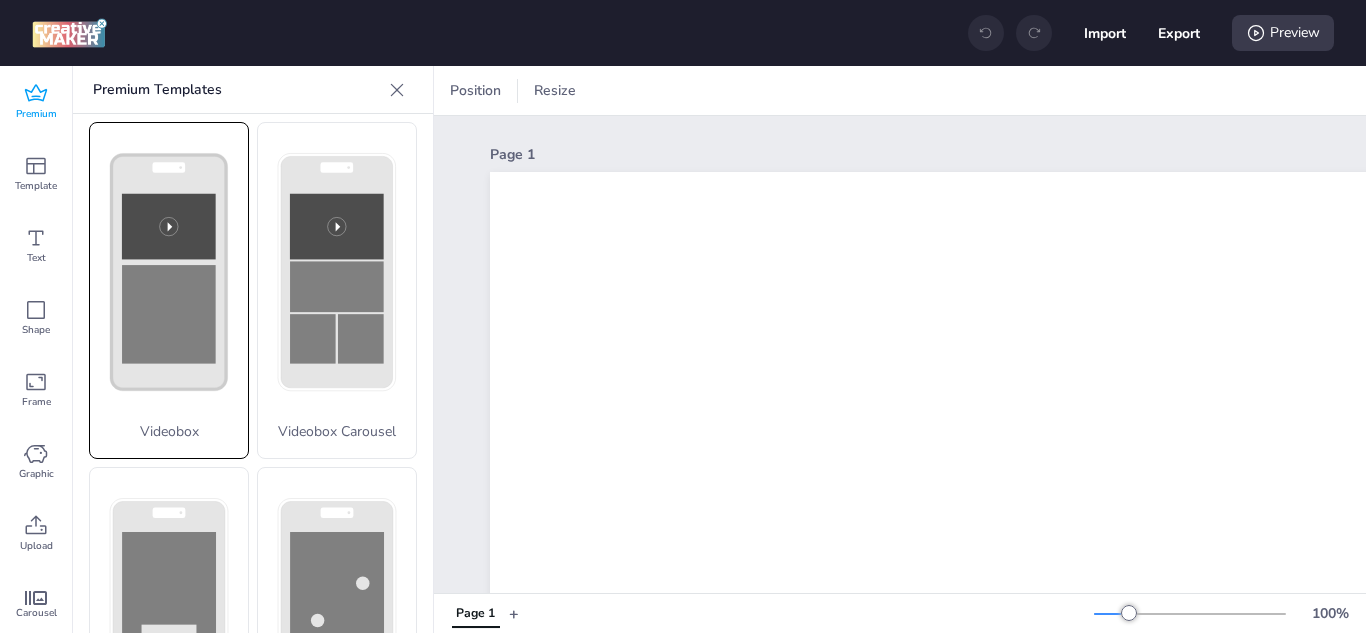 click 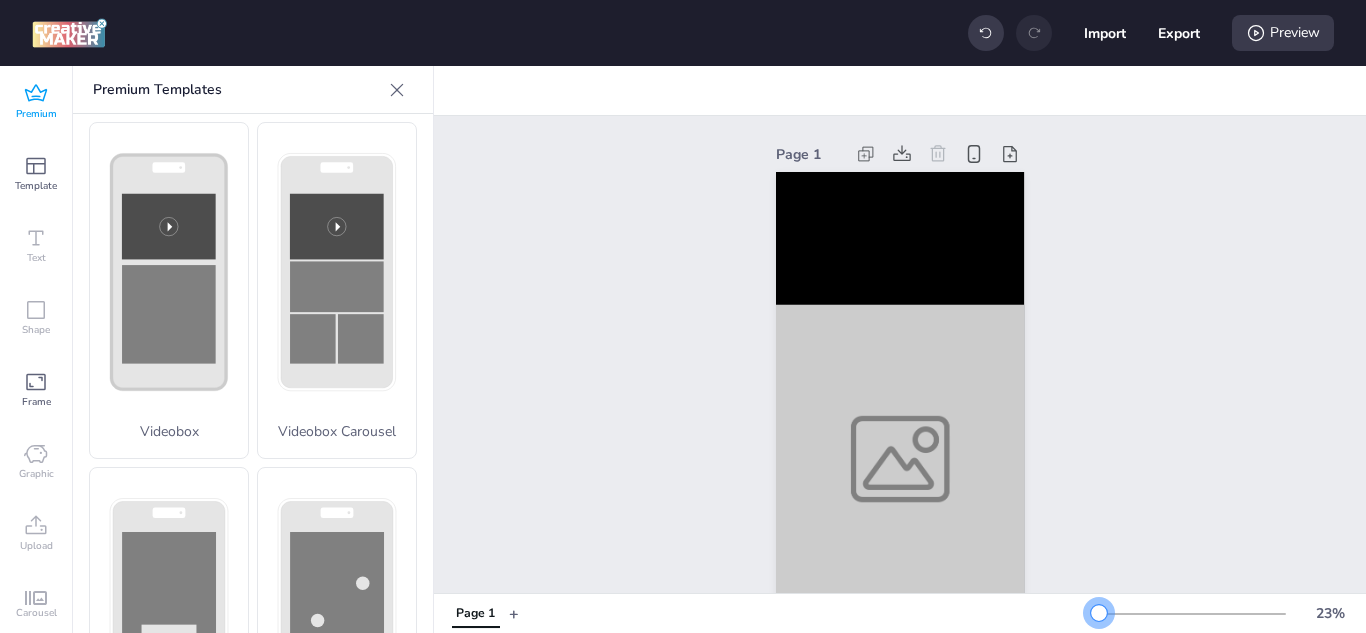 drag, startPoint x: 1115, startPoint y: 613, endPoint x: 1084, endPoint y: 612, distance: 31.016125 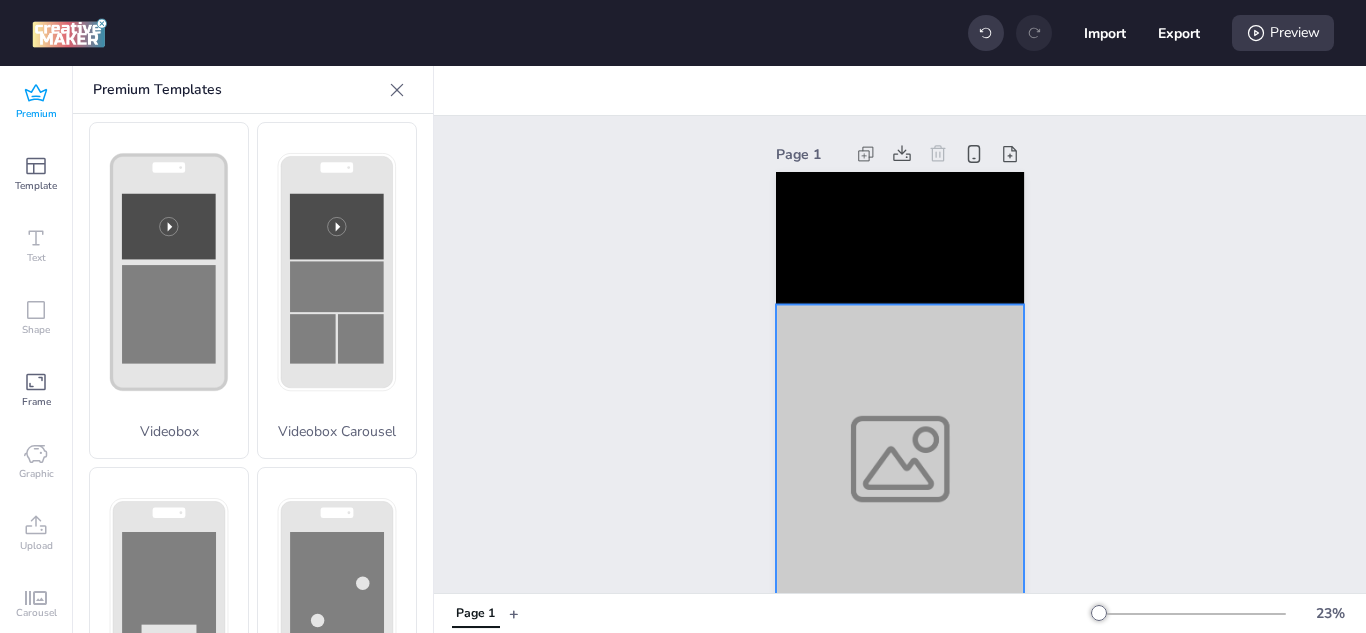 click at bounding box center (900, 458) 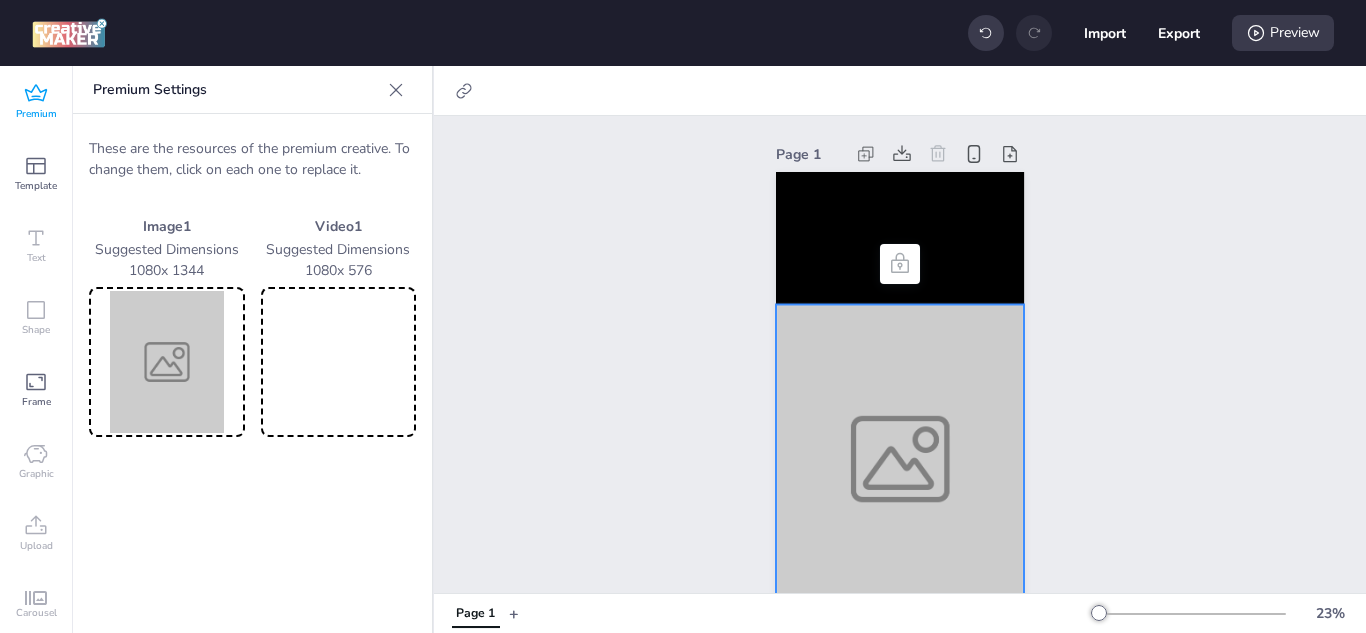 click at bounding box center (339, 362) 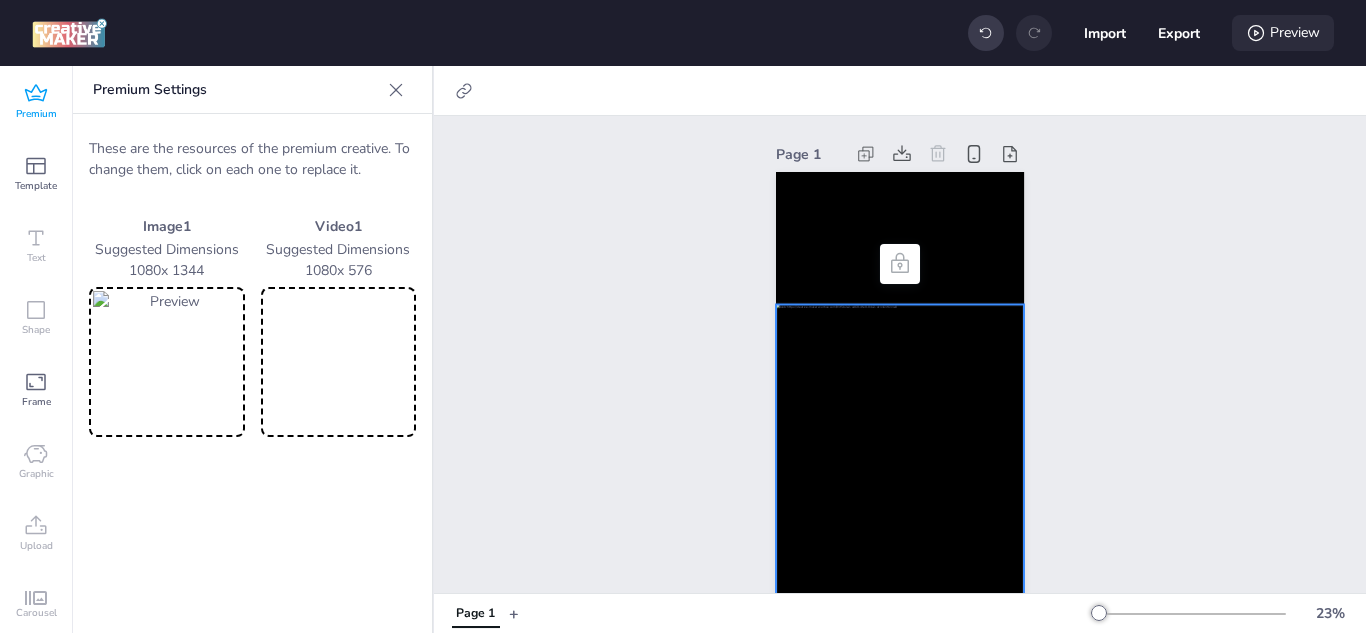 click on "Preview" at bounding box center (1283, 33) 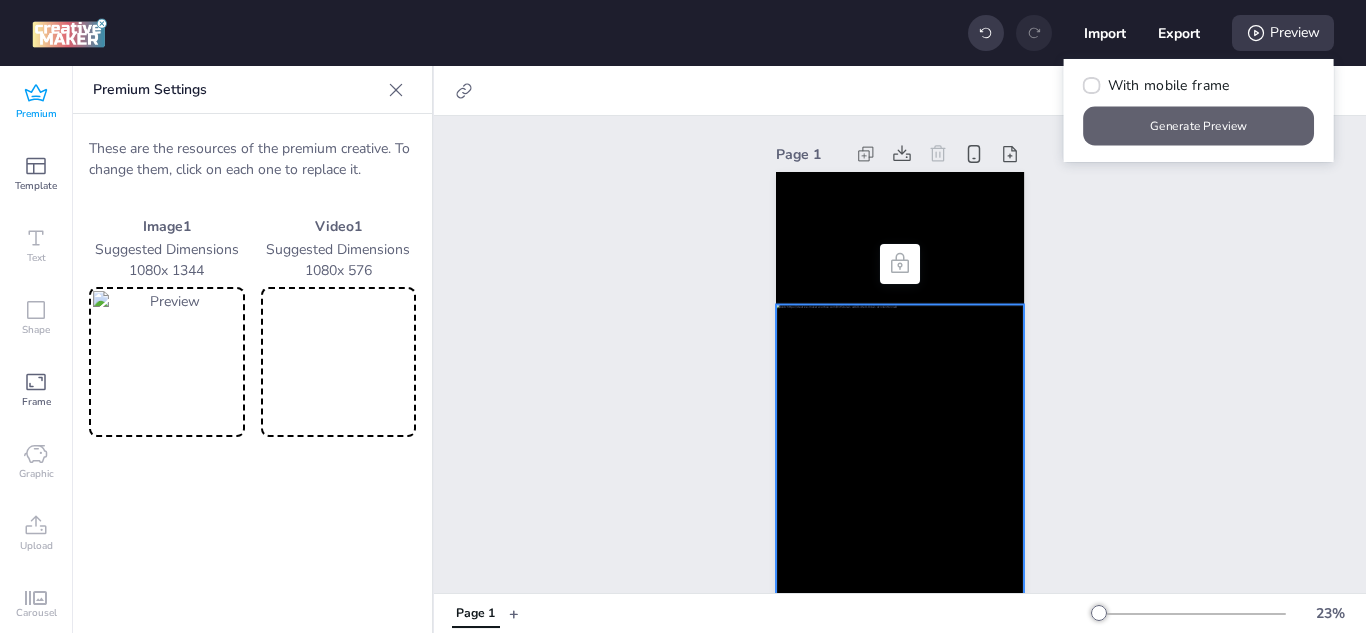 click on "Generate Preview" at bounding box center [1199, 126] 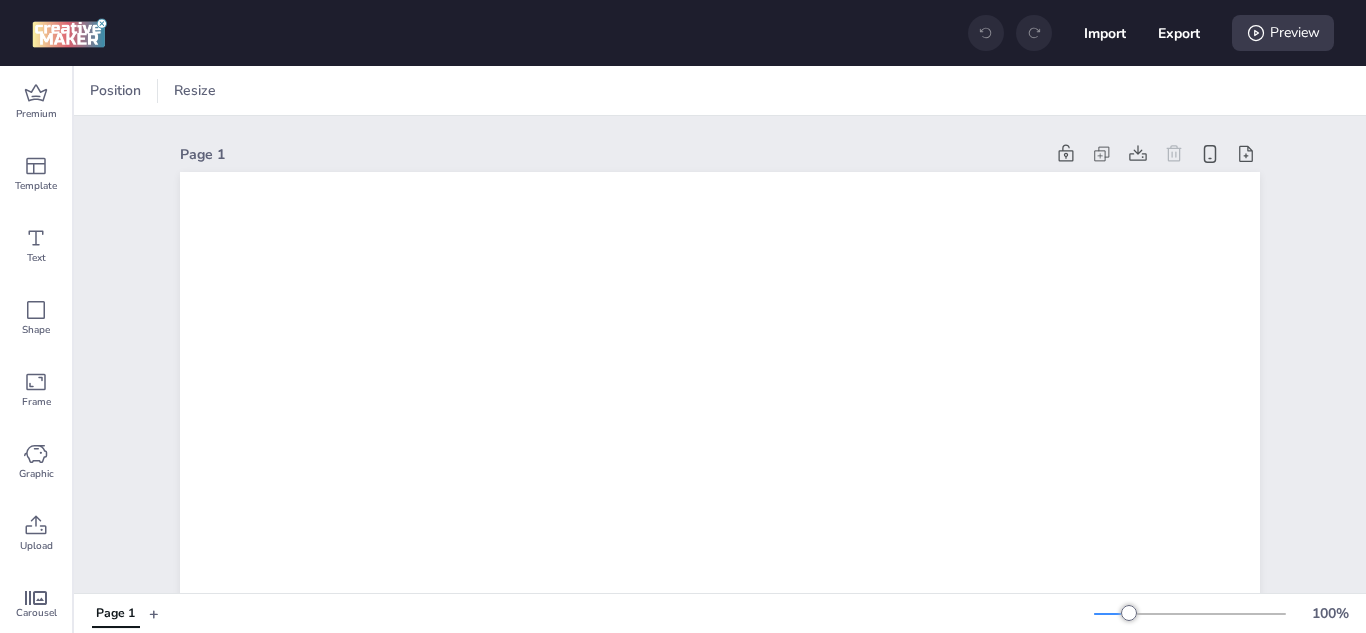 scroll, scrollTop: 0, scrollLeft: 0, axis: both 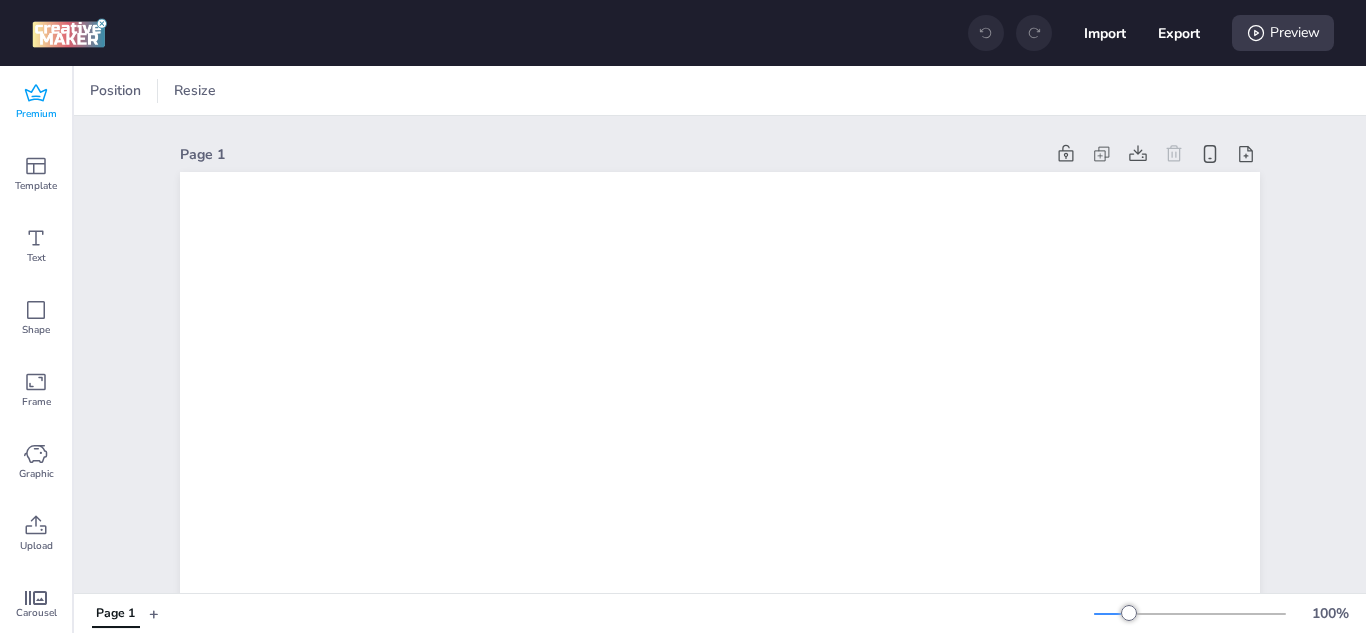 click on "Premium" at bounding box center [36, 102] 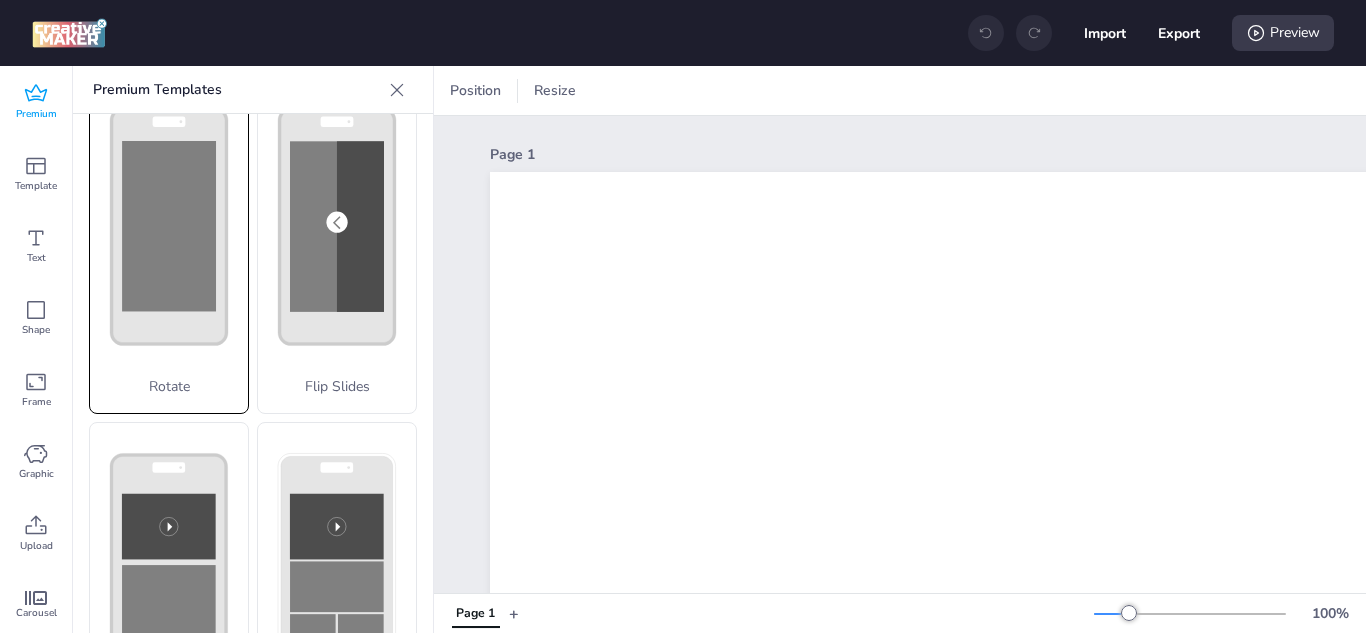 scroll, scrollTop: 600, scrollLeft: 0, axis: vertical 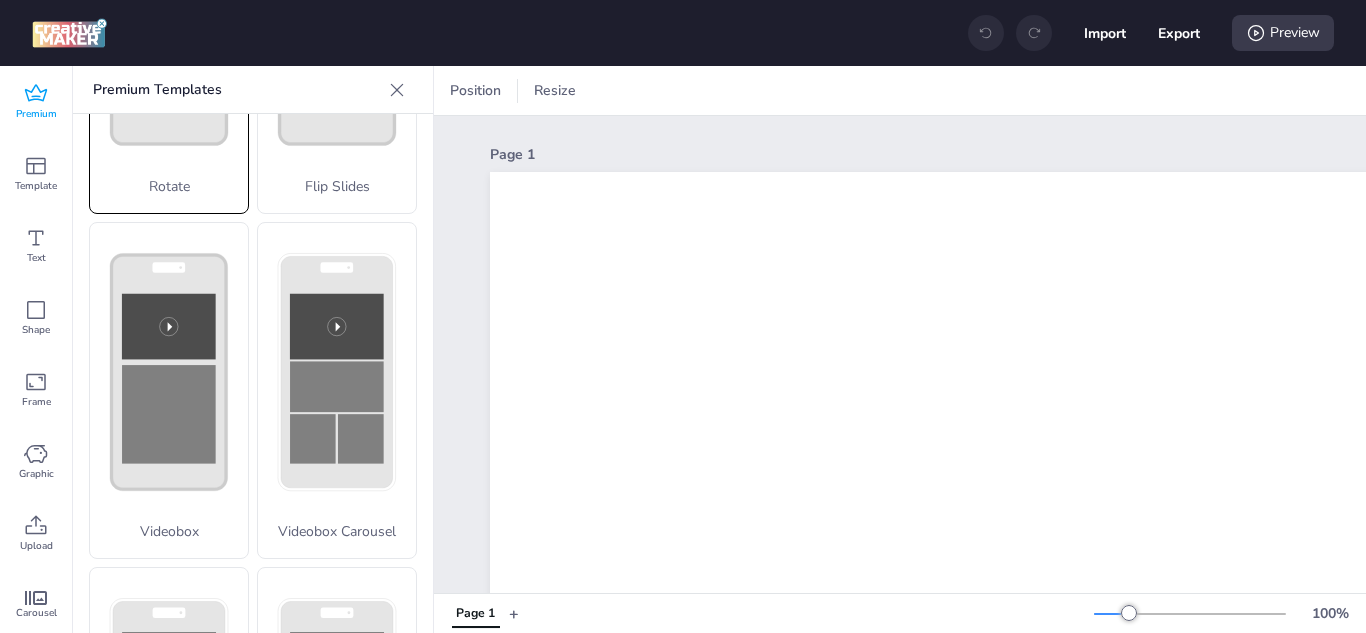 click 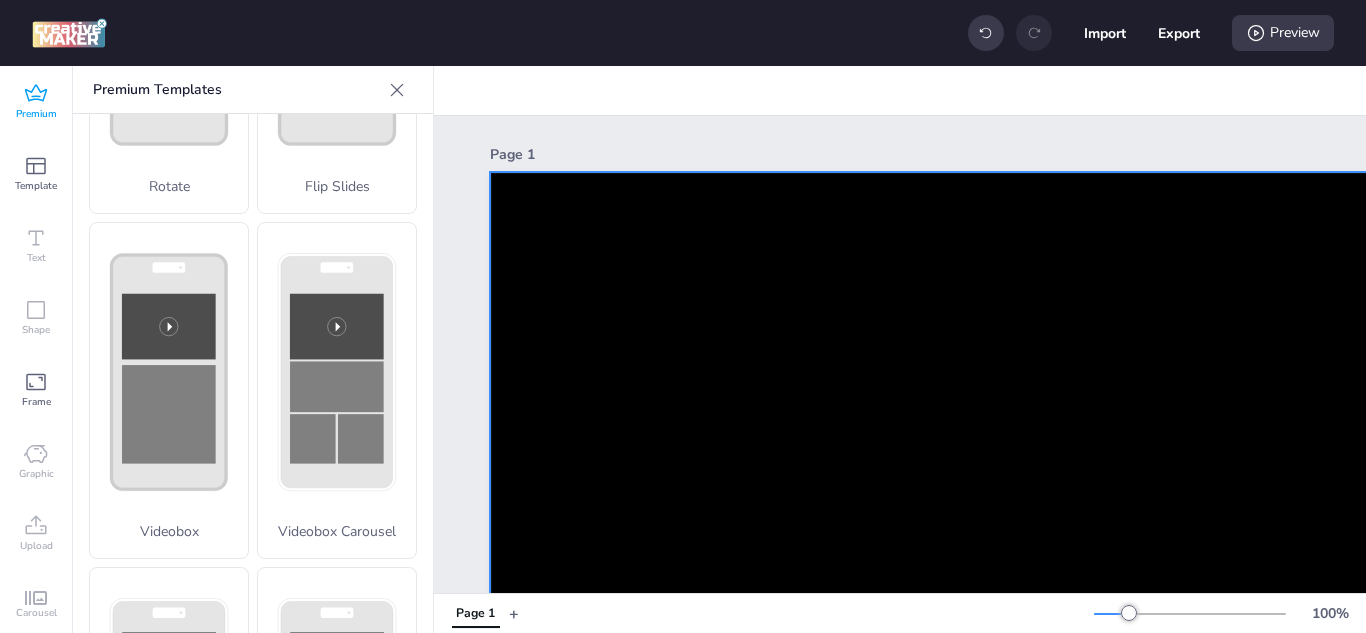 scroll, scrollTop: 100, scrollLeft: 0, axis: vertical 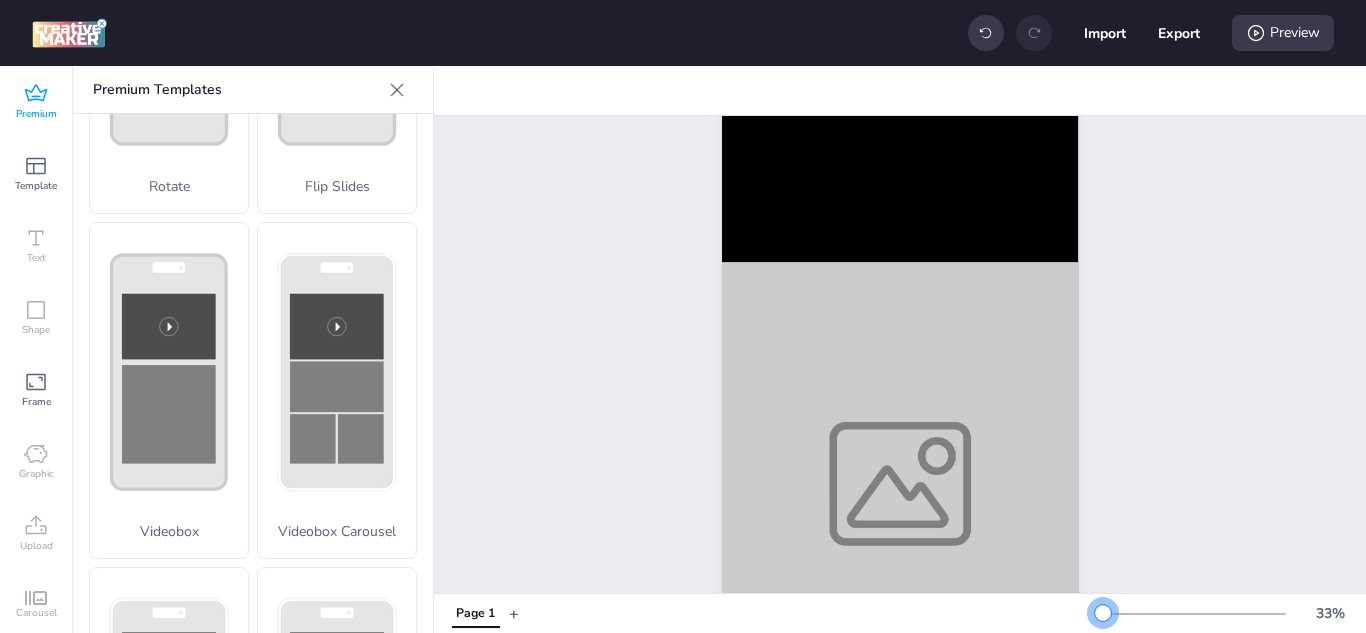 drag, startPoint x: 1115, startPoint y: 614, endPoint x: 1088, endPoint y: 612, distance: 27.073973 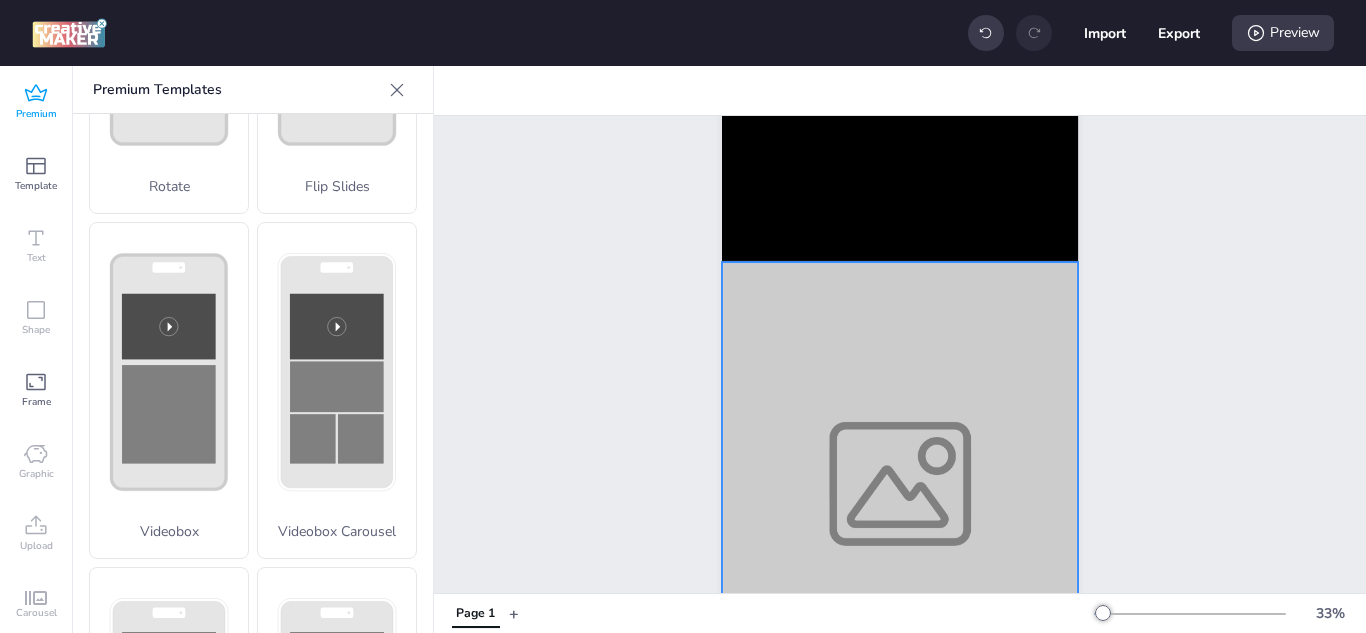 click at bounding box center [900, 484] 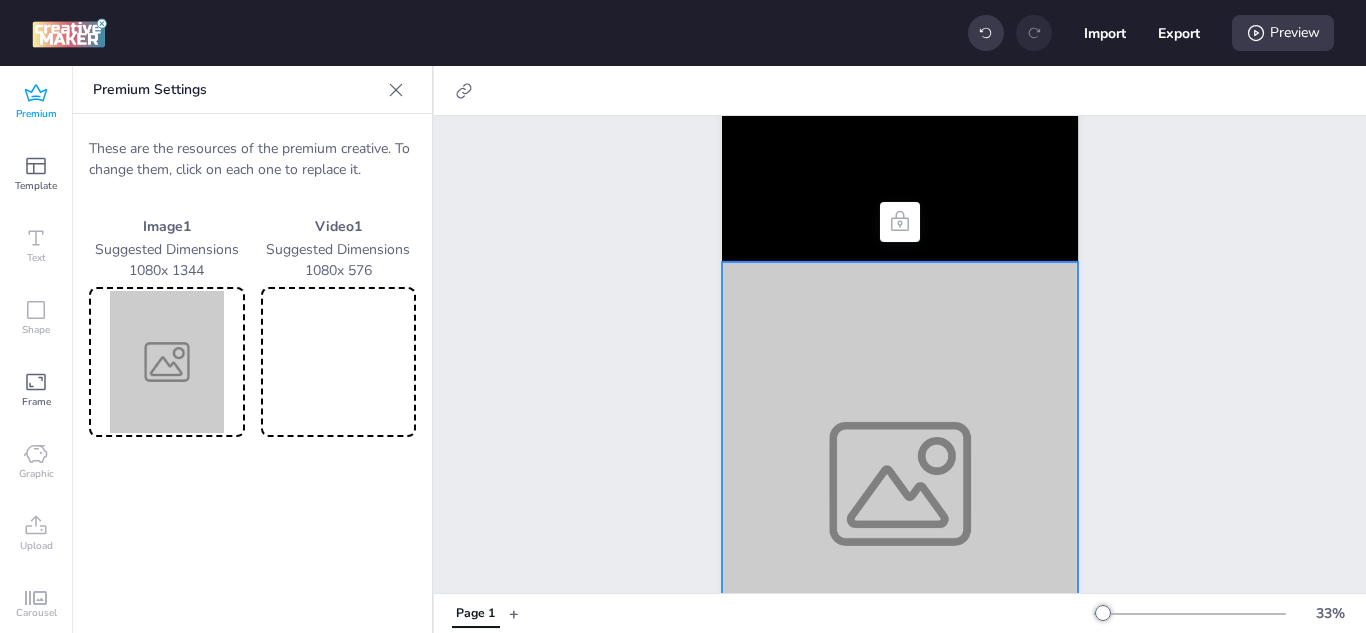 click at bounding box center (900, 484) 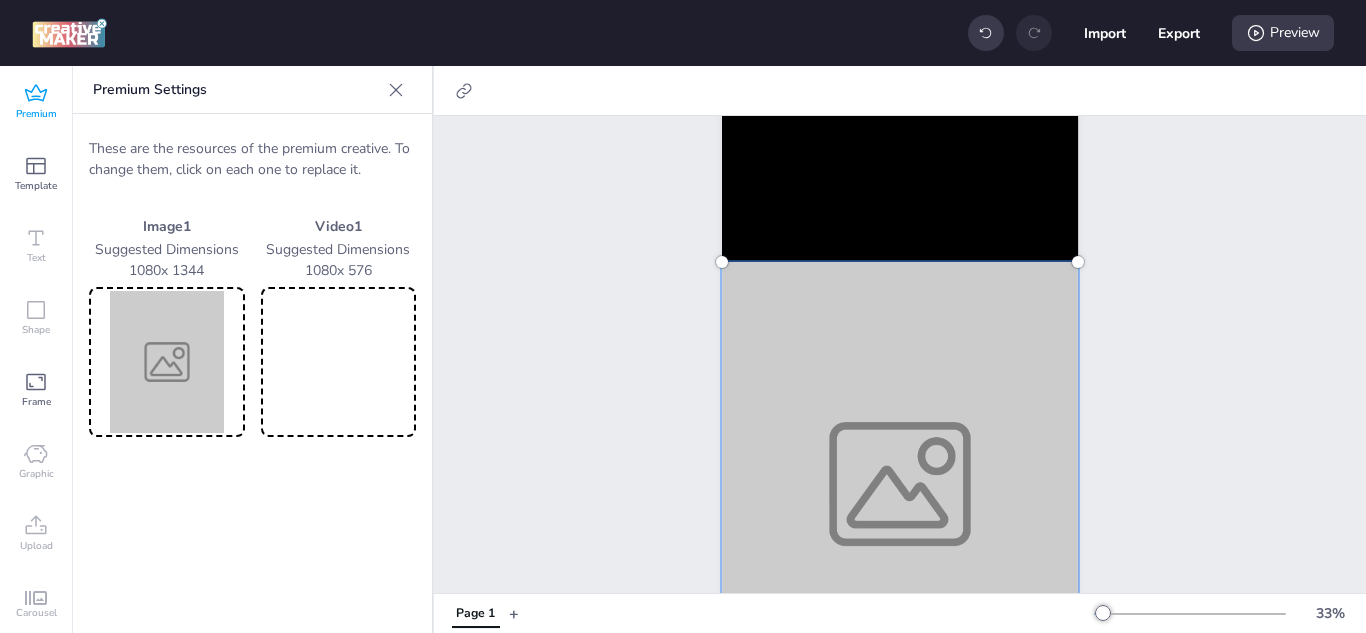 scroll, scrollTop: 0, scrollLeft: 0, axis: both 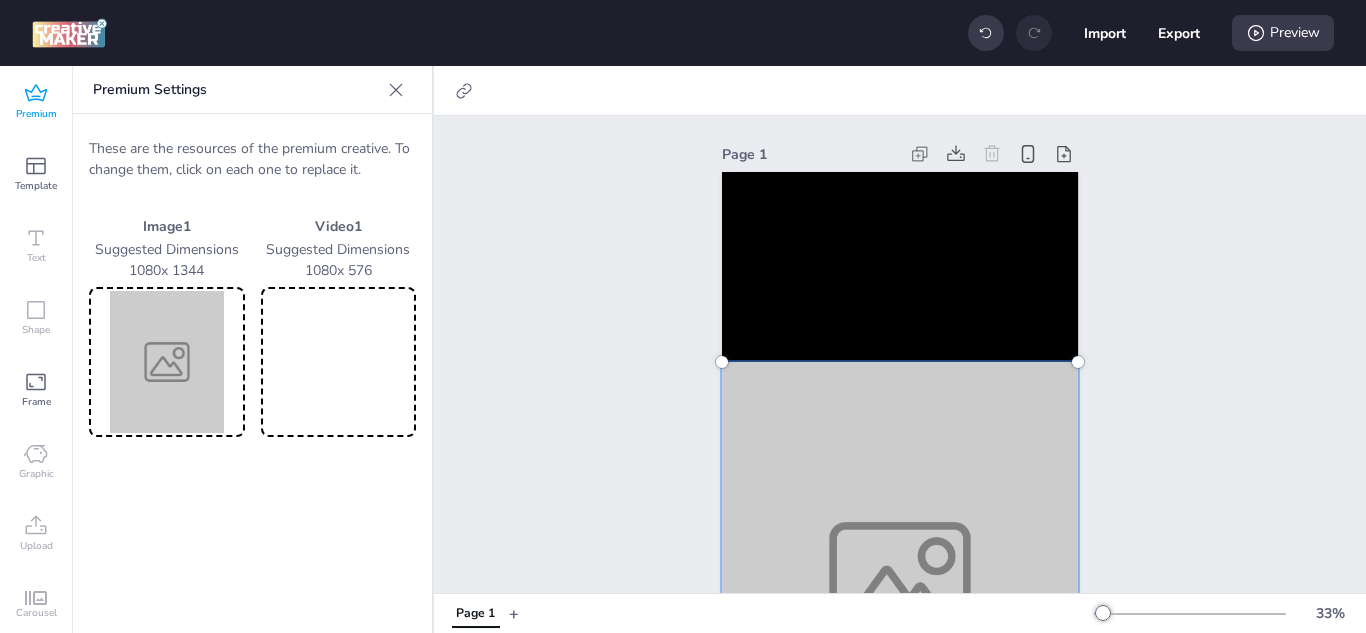 click at bounding box center (900, 584) 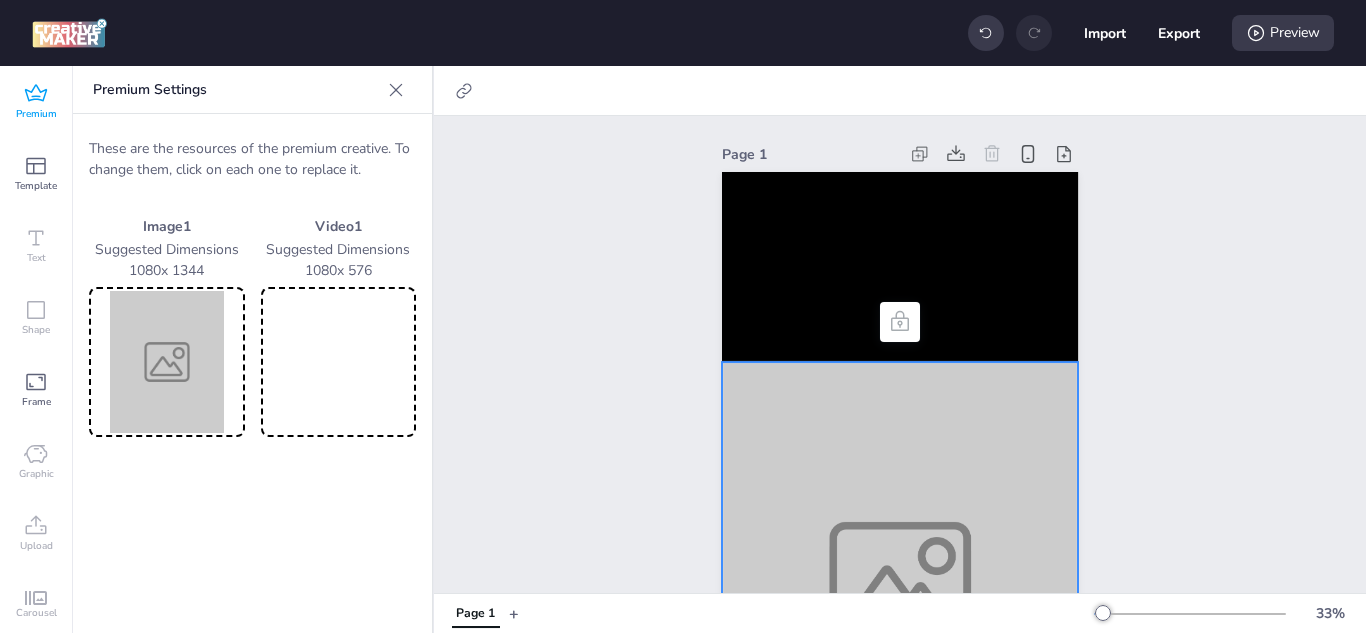 click at bounding box center (167, 362) 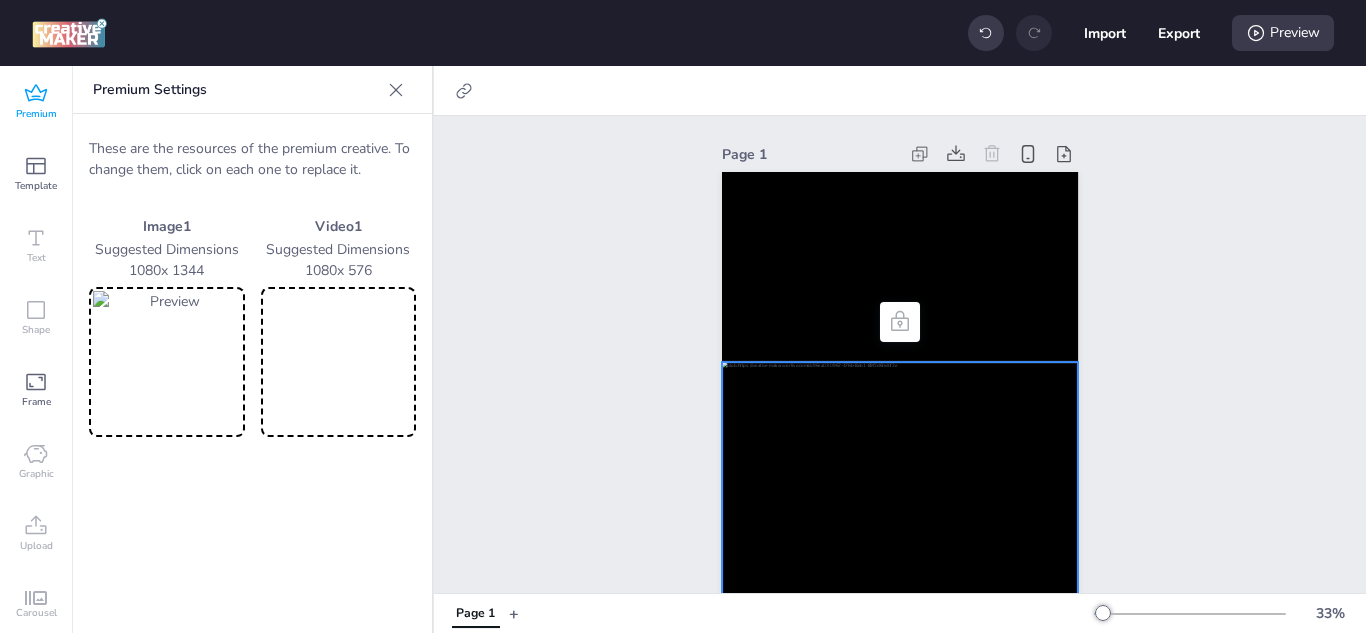 click at bounding box center [339, 362] 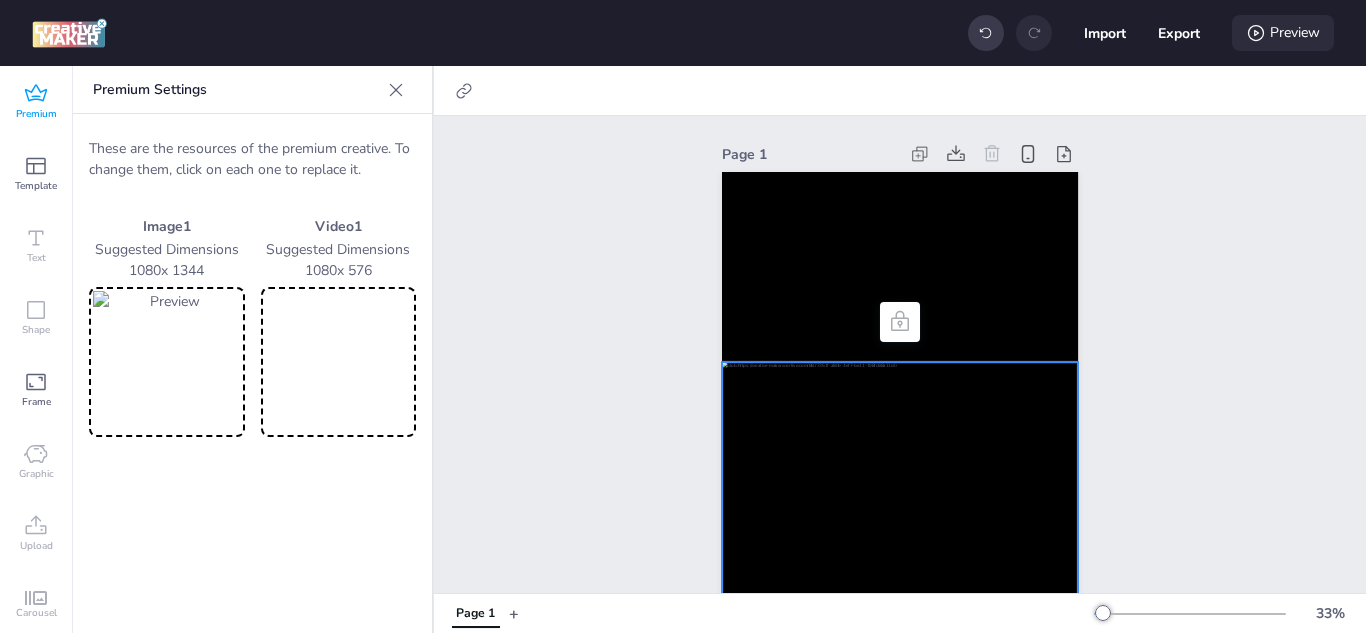 click on "Preview" at bounding box center [1283, 33] 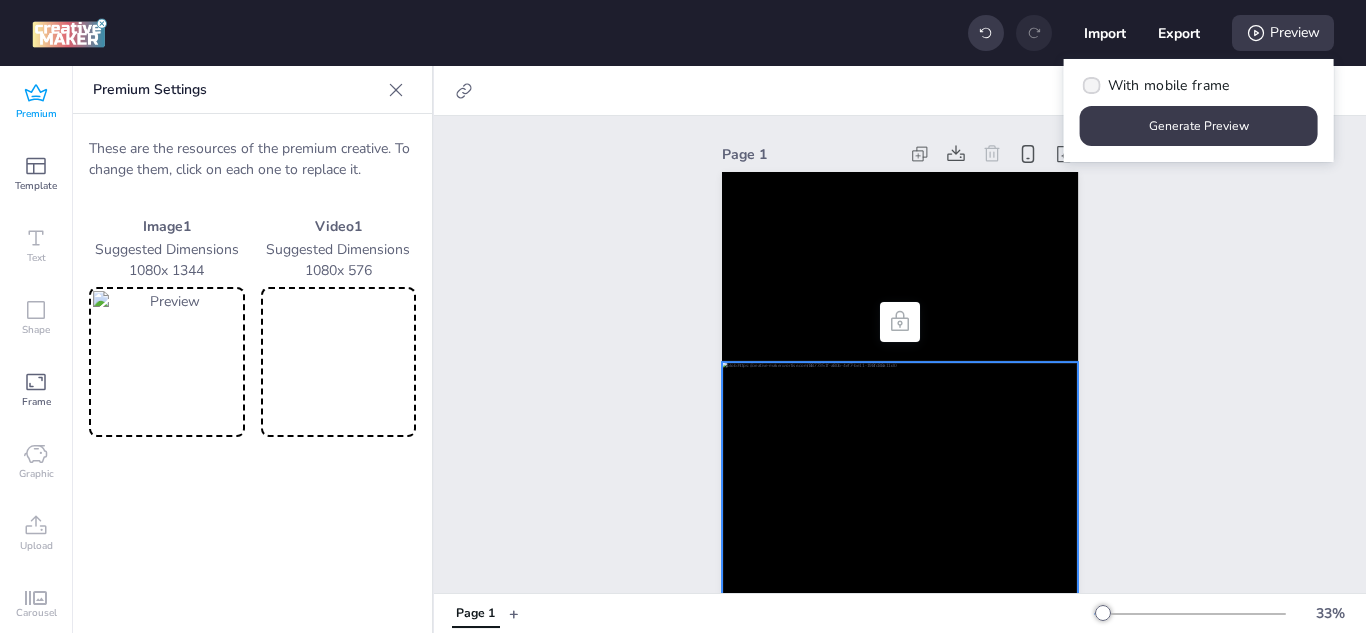 click on "With mobile frame" at bounding box center [1155, 85] 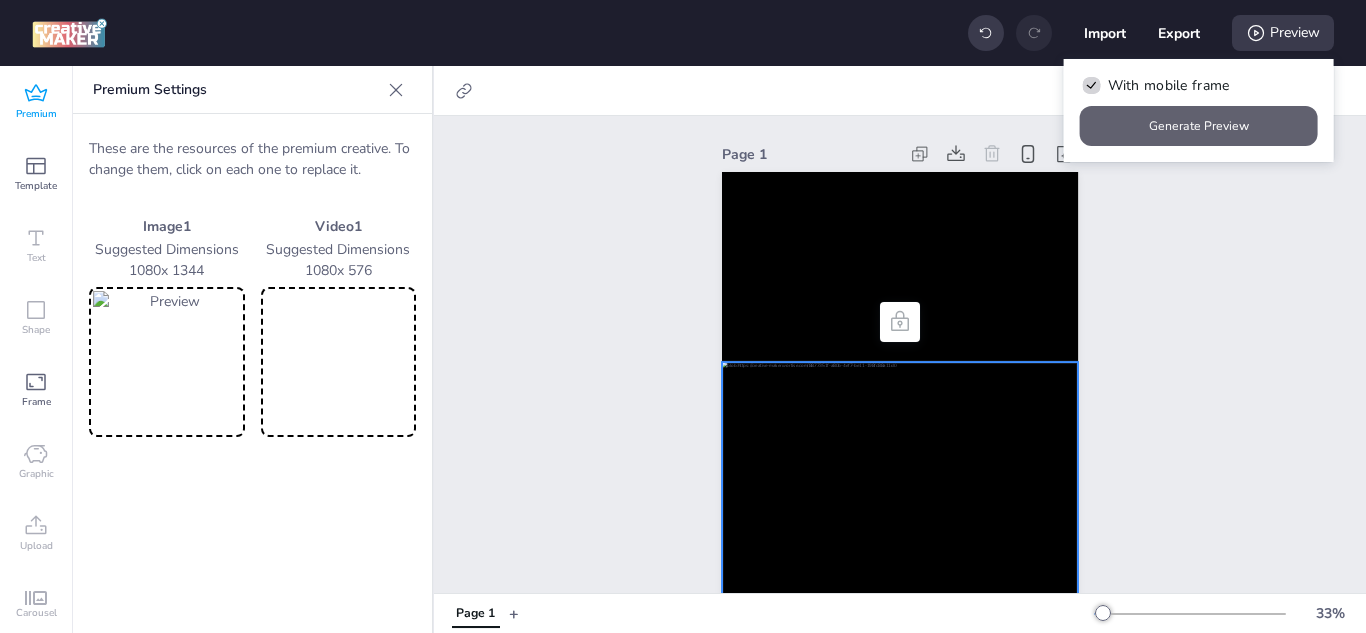 click on "Generate Preview" at bounding box center [1199, 126] 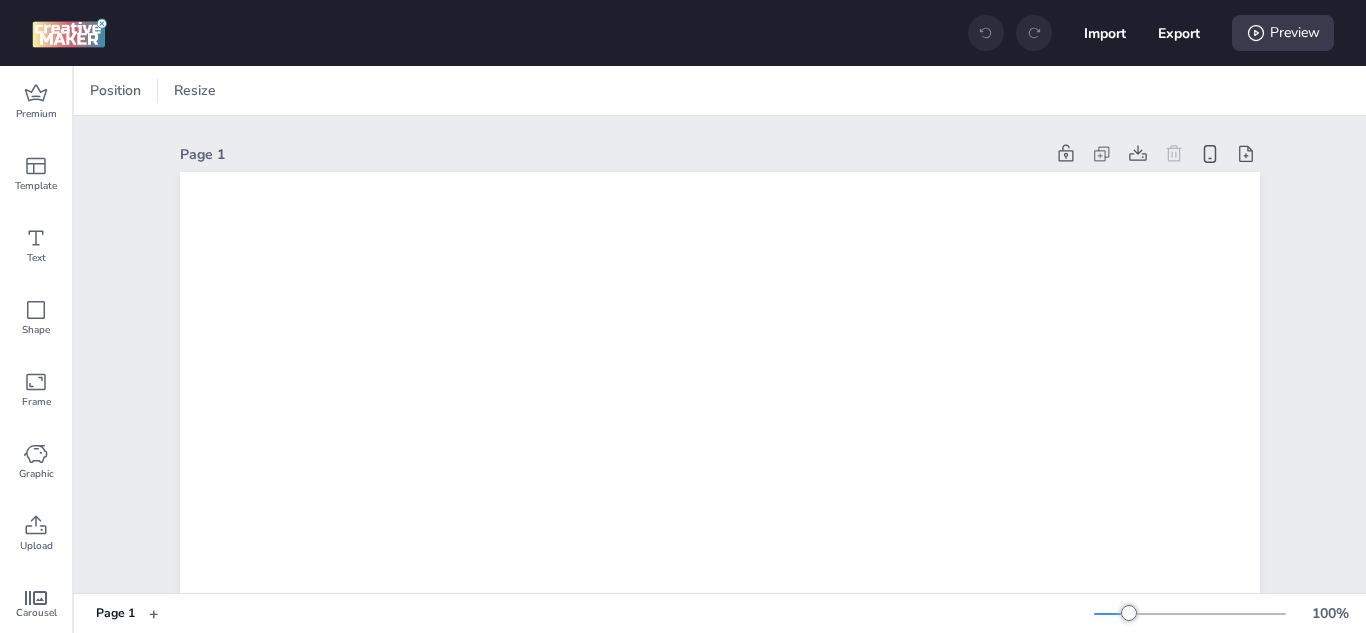 scroll, scrollTop: 0, scrollLeft: 0, axis: both 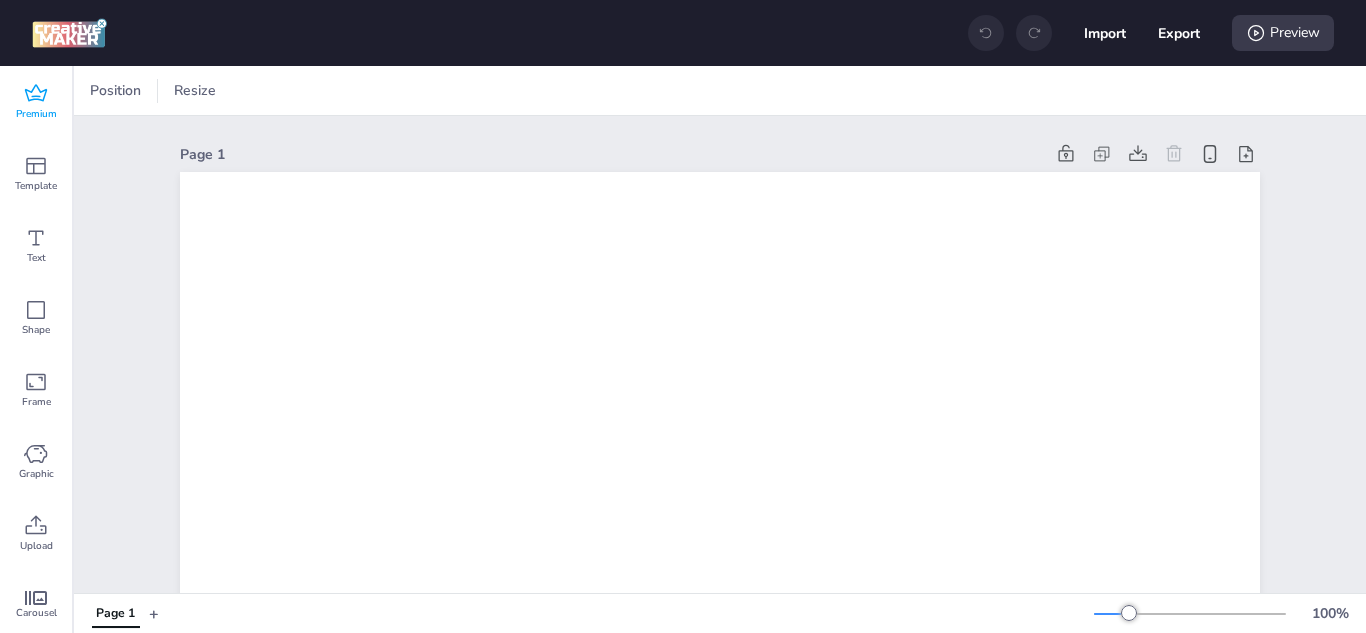 click on "Premium" at bounding box center (36, 114) 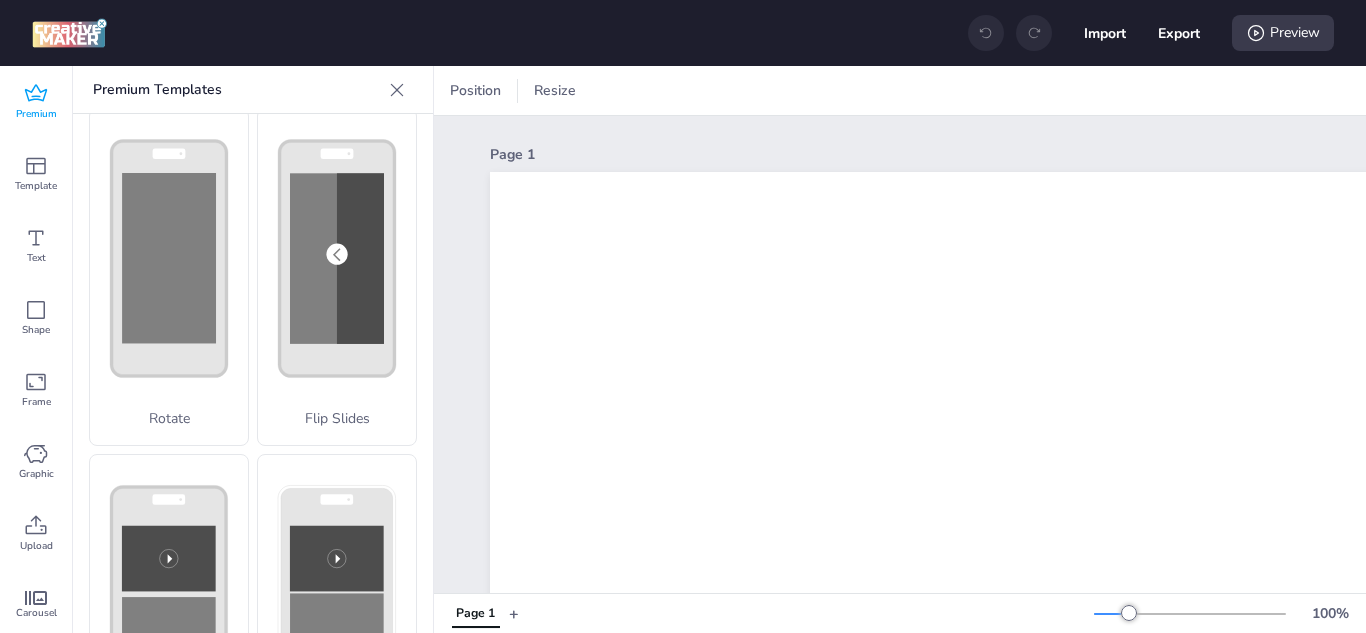scroll, scrollTop: 500, scrollLeft: 0, axis: vertical 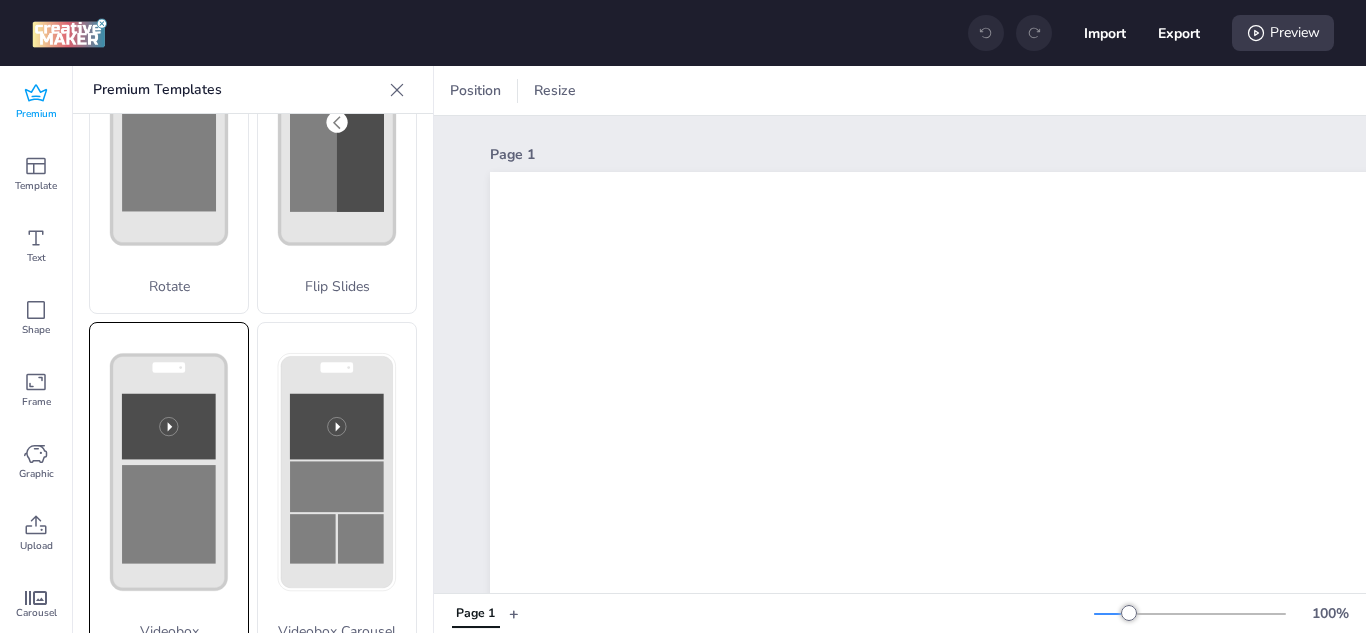 click 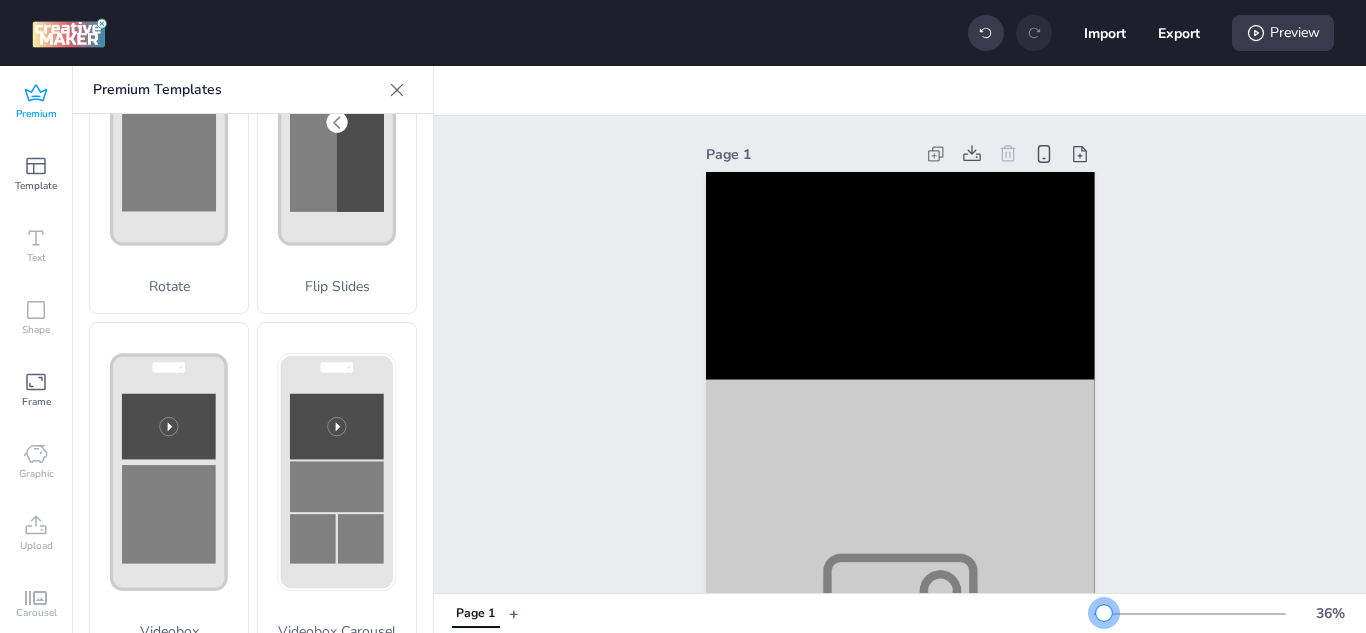 drag, startPoint x: 1116, startPoint y: 614, endPoint x: 1089, endPoint y: 608, distance: 27.658634 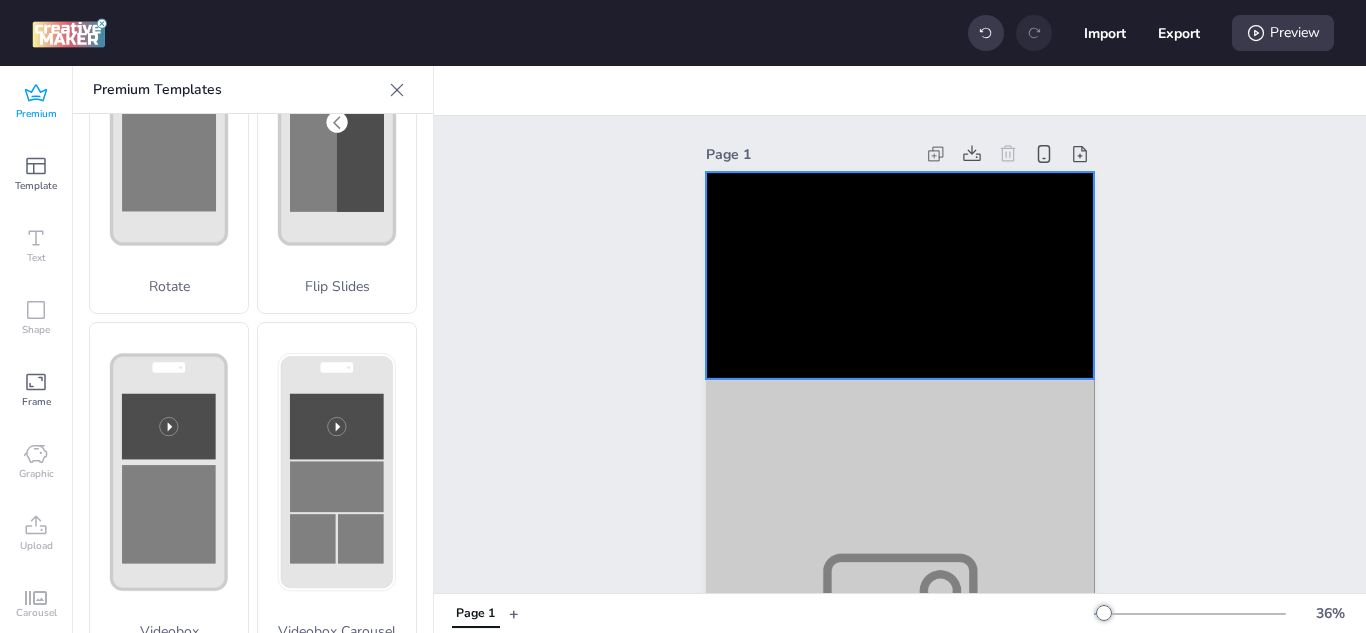click at bounding box center [900, 275] 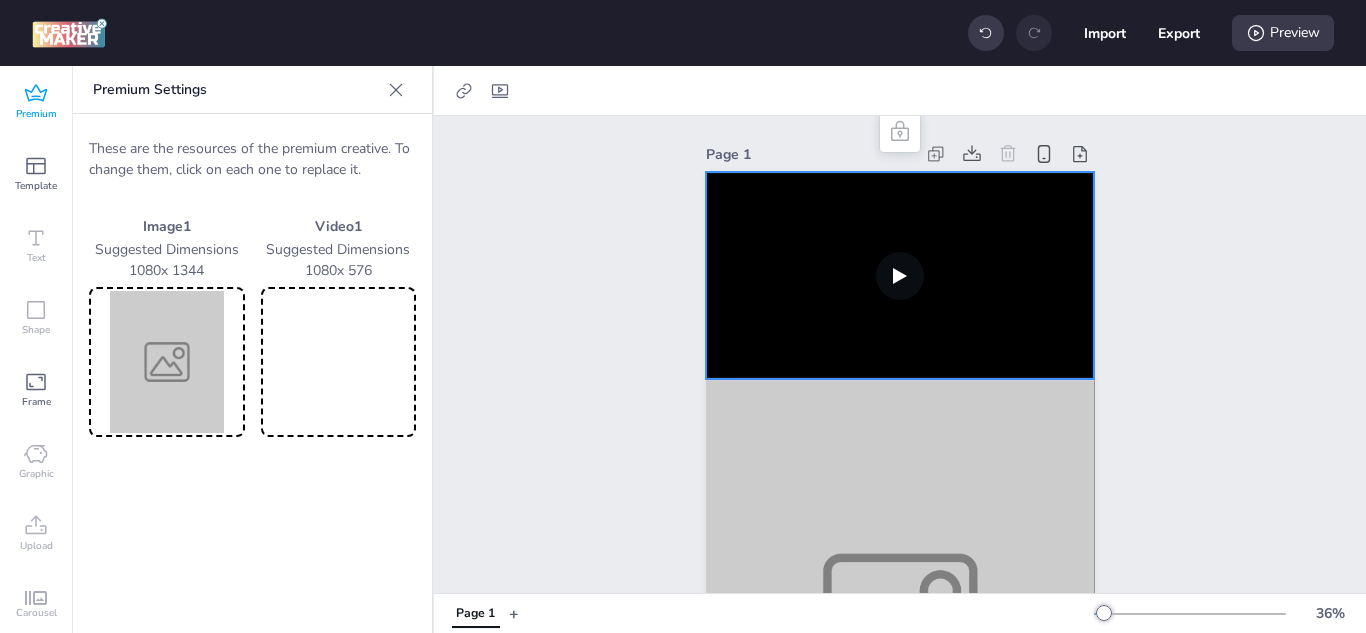 click at bounding box center [167, 362] 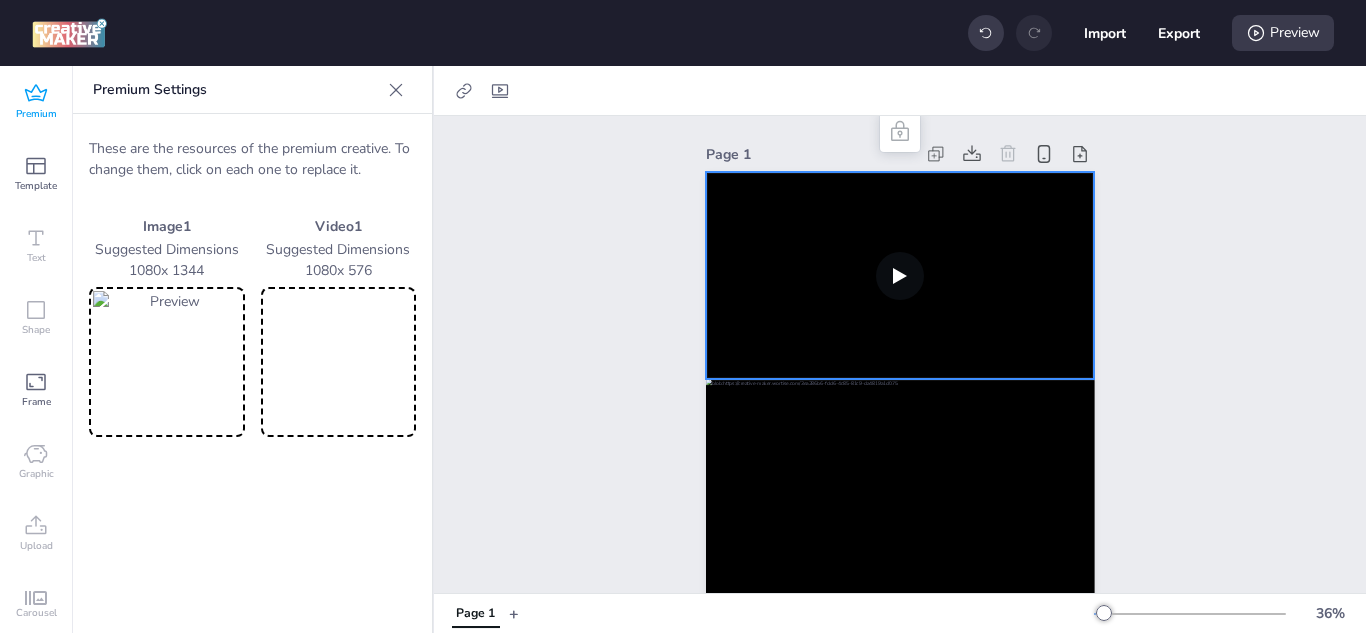 scroll, scrollTop: 200, scrollLeft: 0, axis: vertical 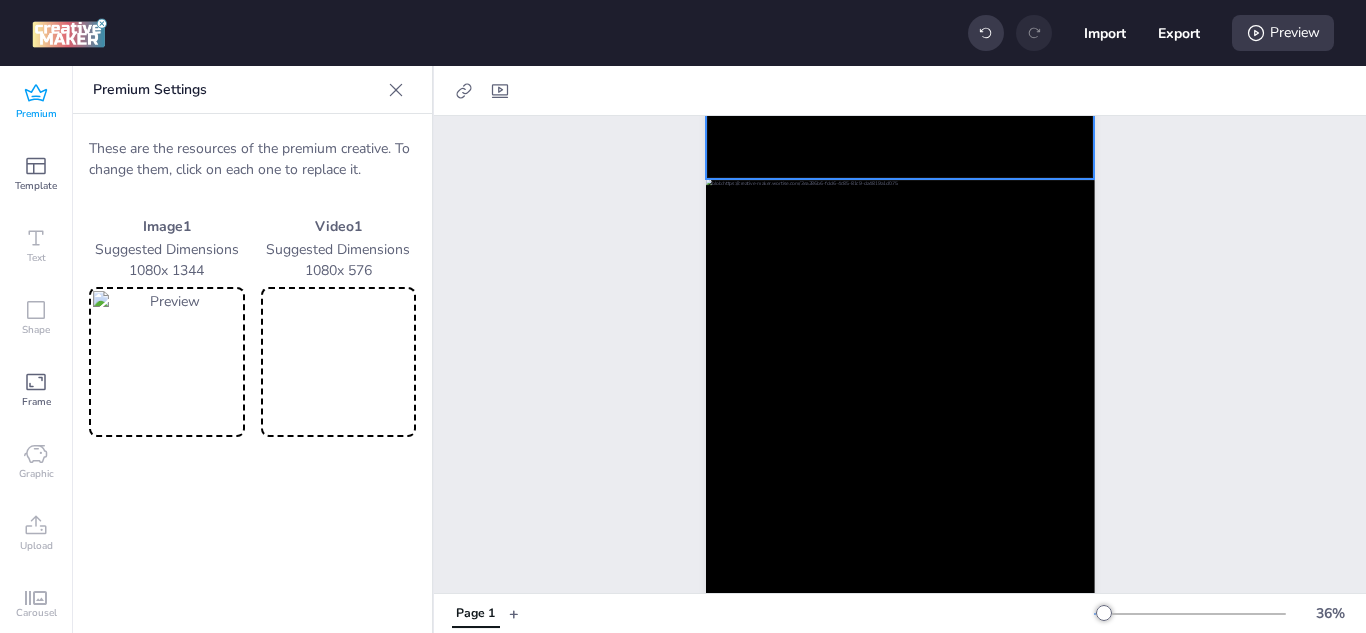 click at bounding box center [339, 362] 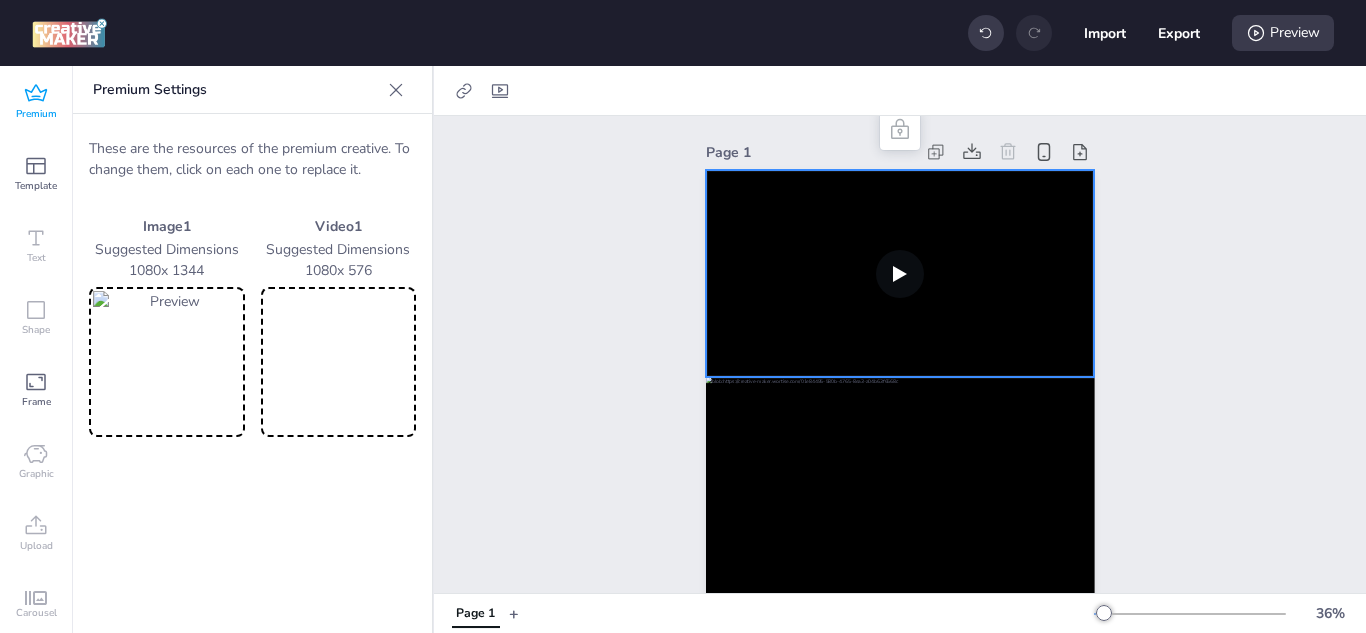 scroll, scrollTop: 0, scrollLeft: 0, axis: both 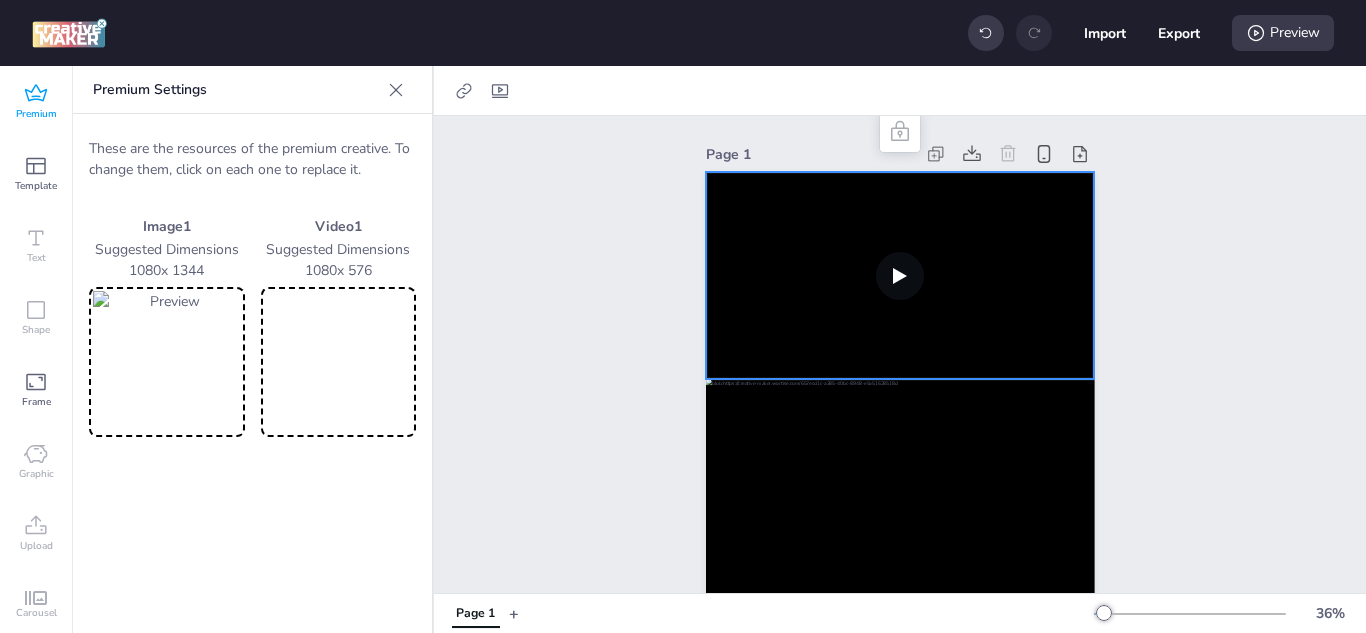 click at bounding box center (900, 275) 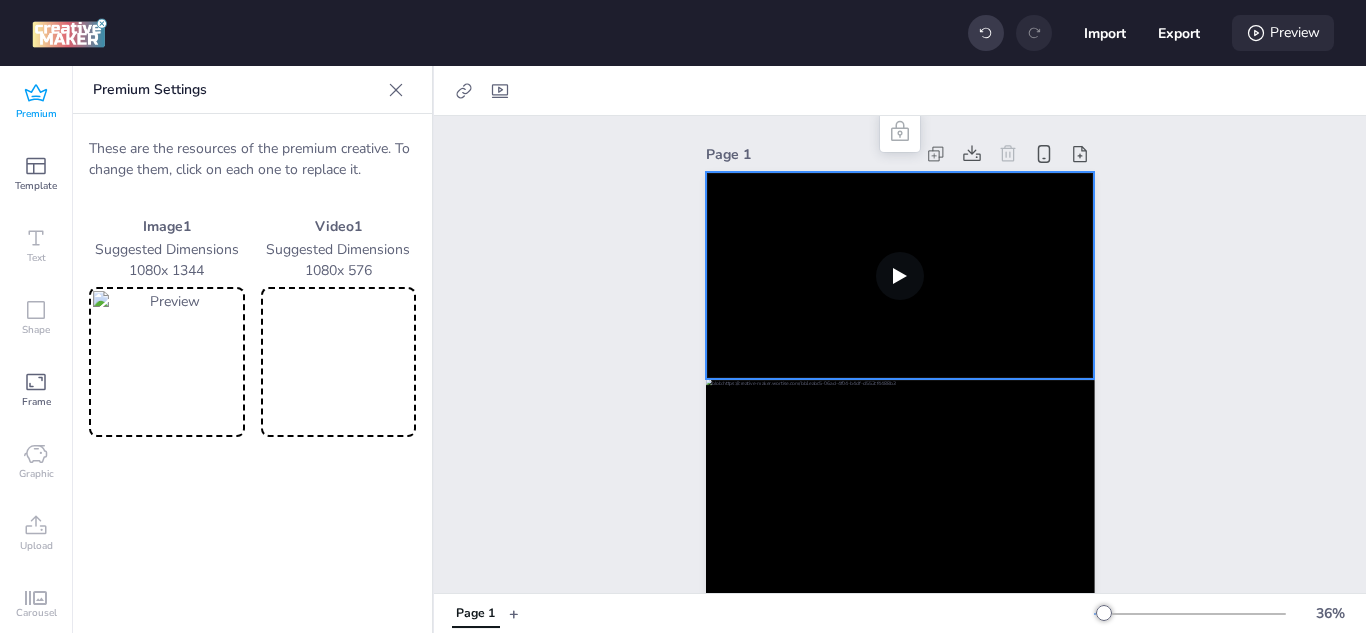 click on "Preview" at bounding box center (1283, 33) 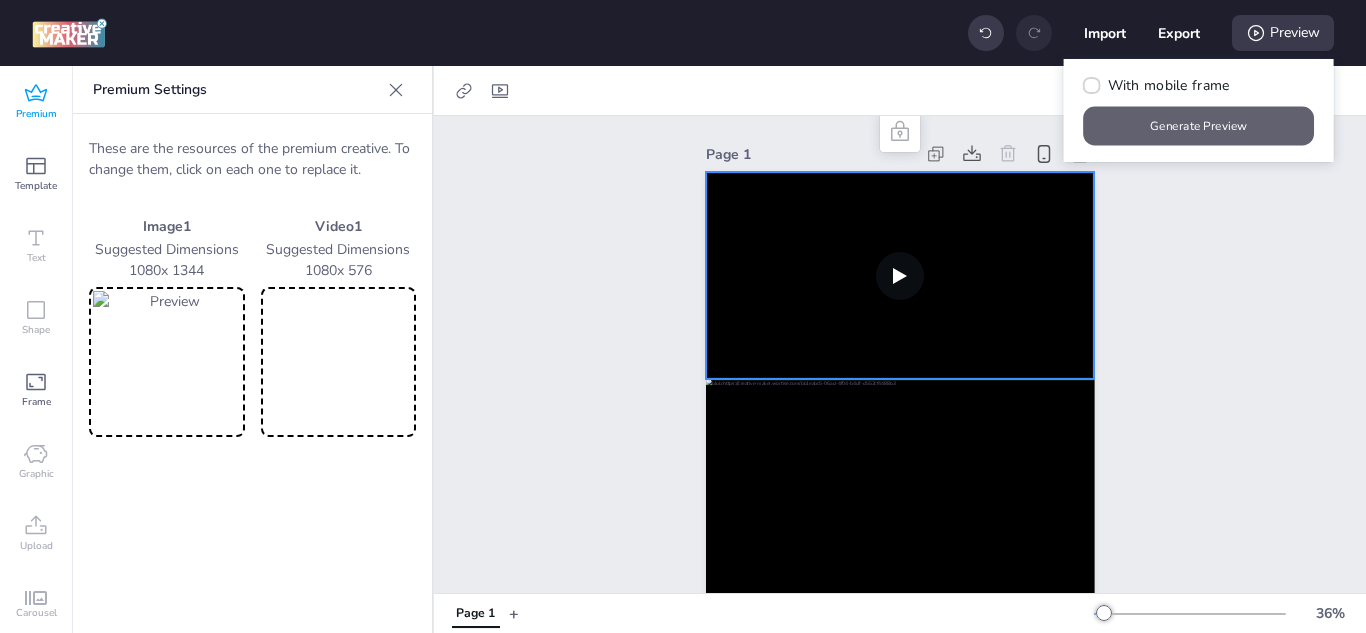 click on "Generate Preview" at bounding box center [1199, 126] 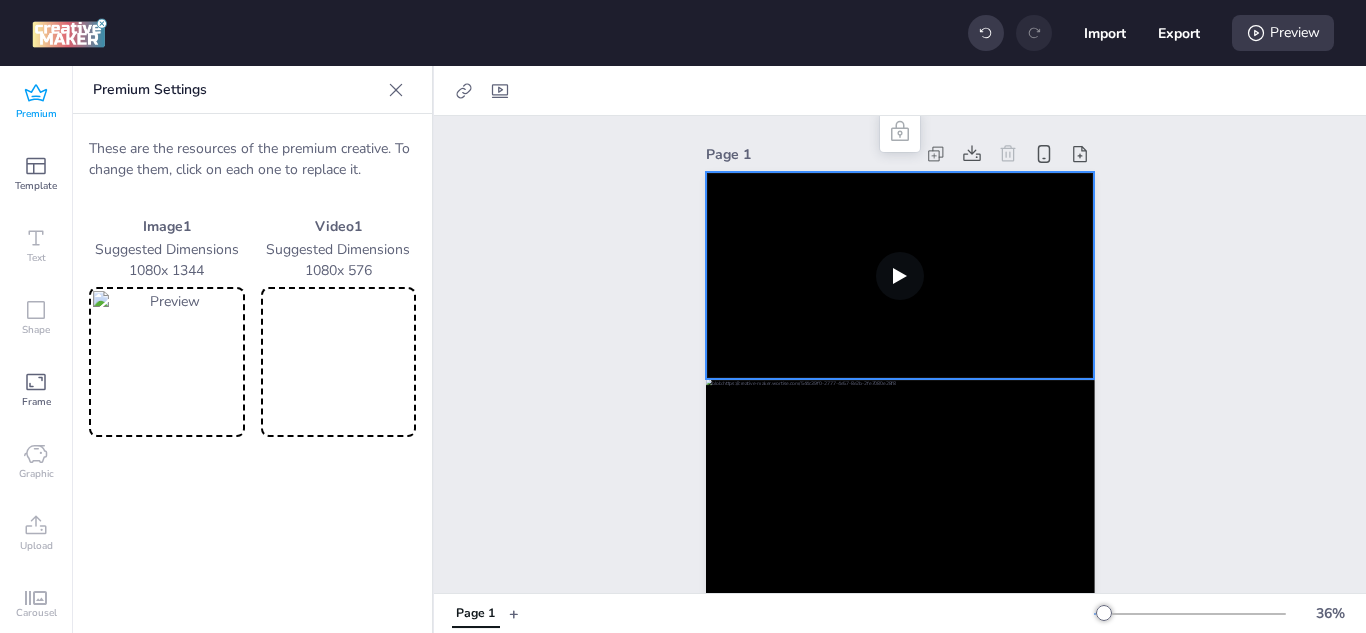click at bounding box center [900, 275] 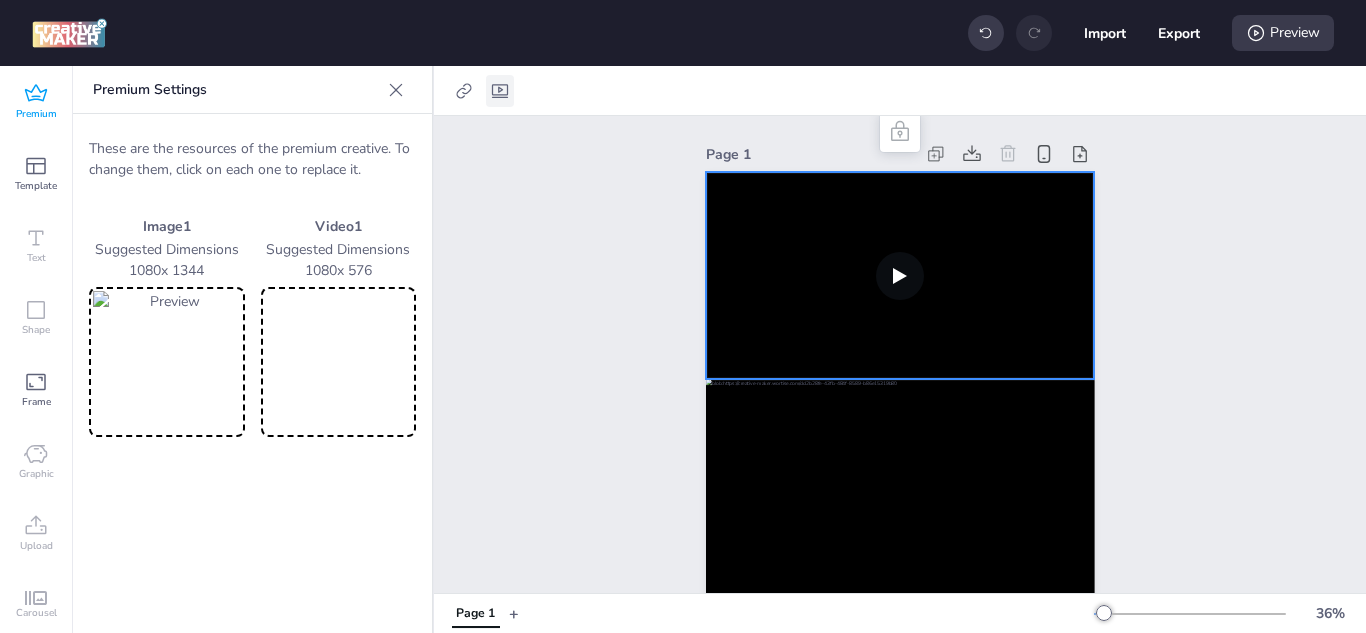 click 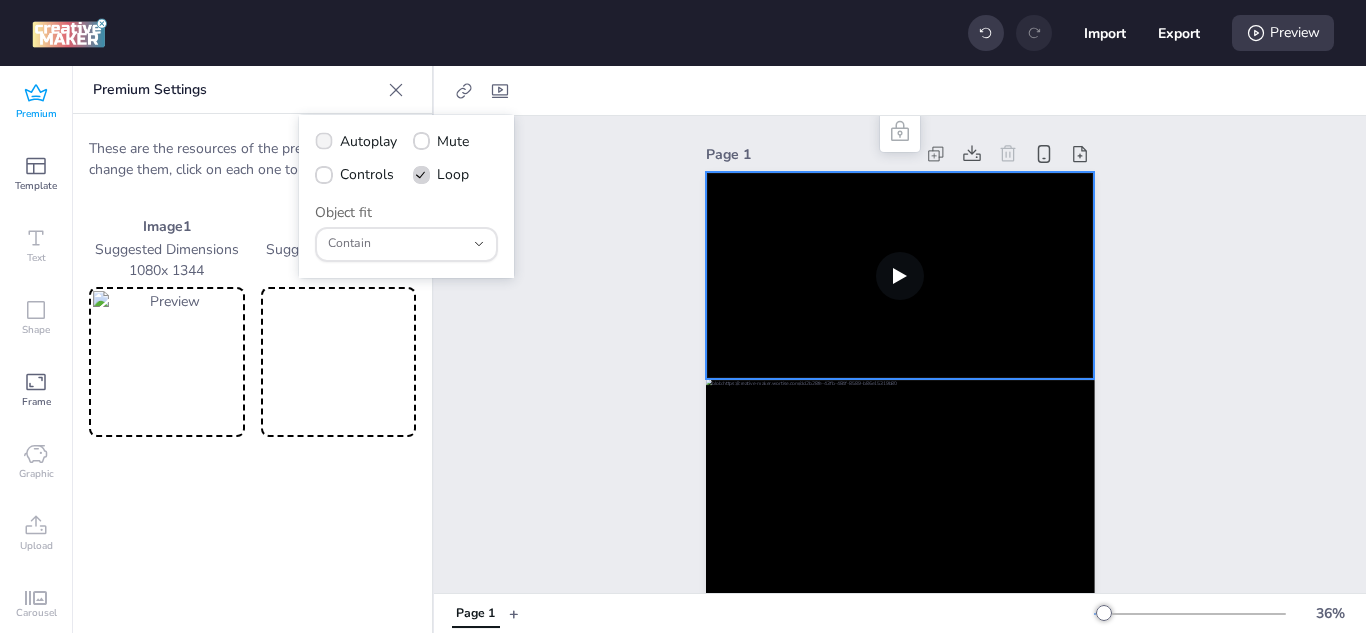 click 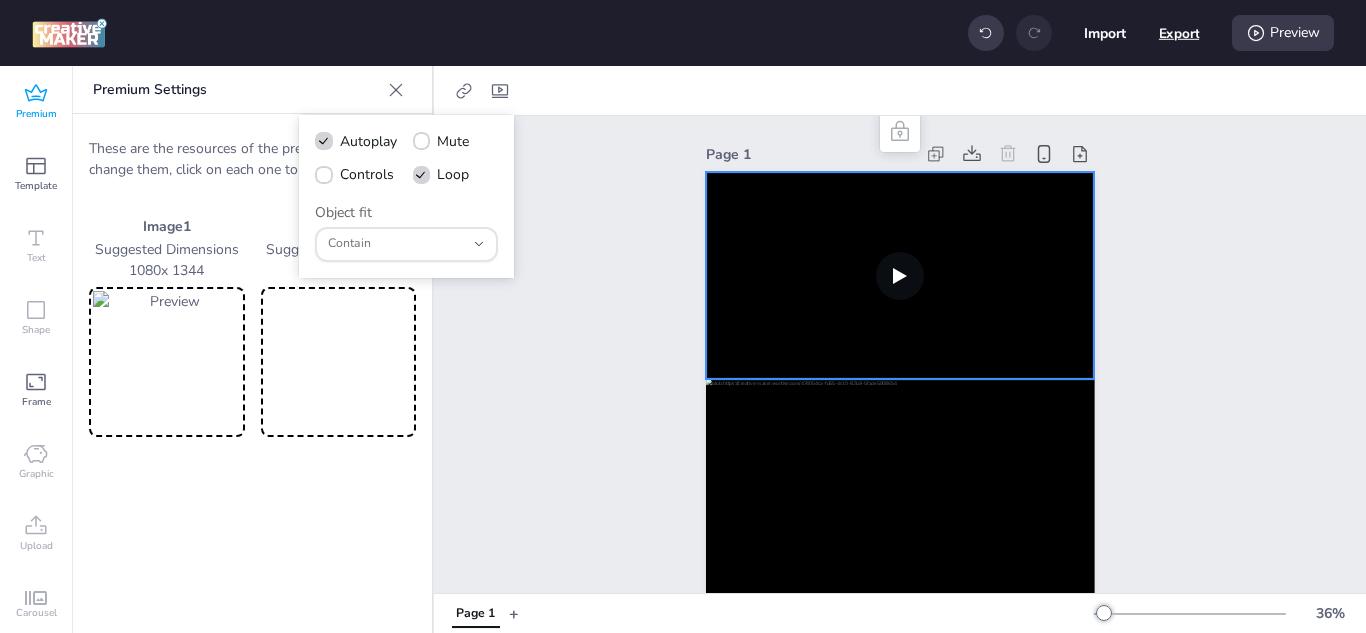 click on "Export" at bounding box center [1179, 33] 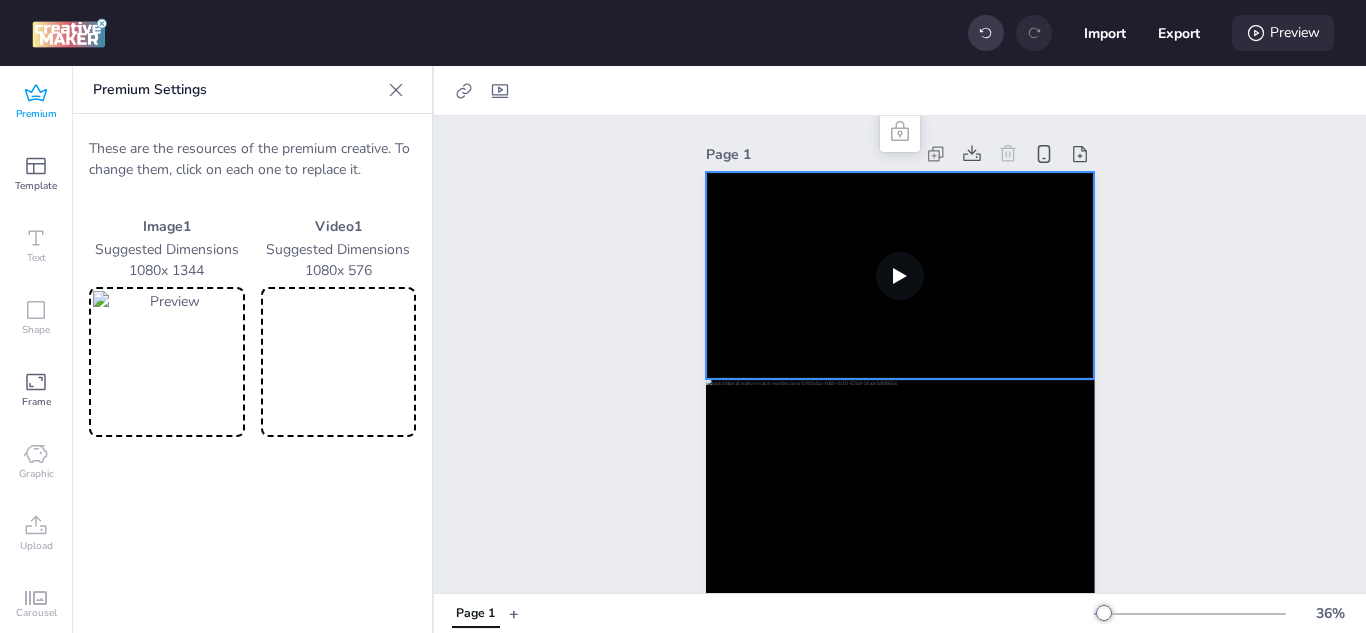 click on "Preview" at bounding box center [1283, 33] 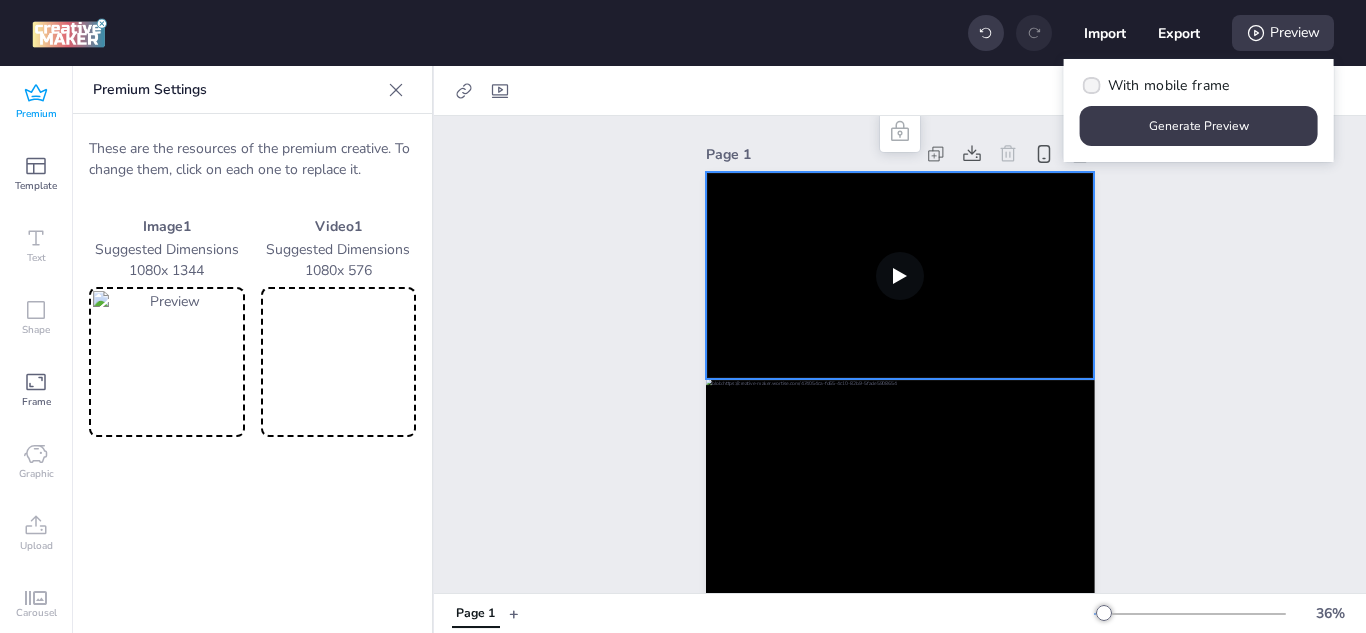 click 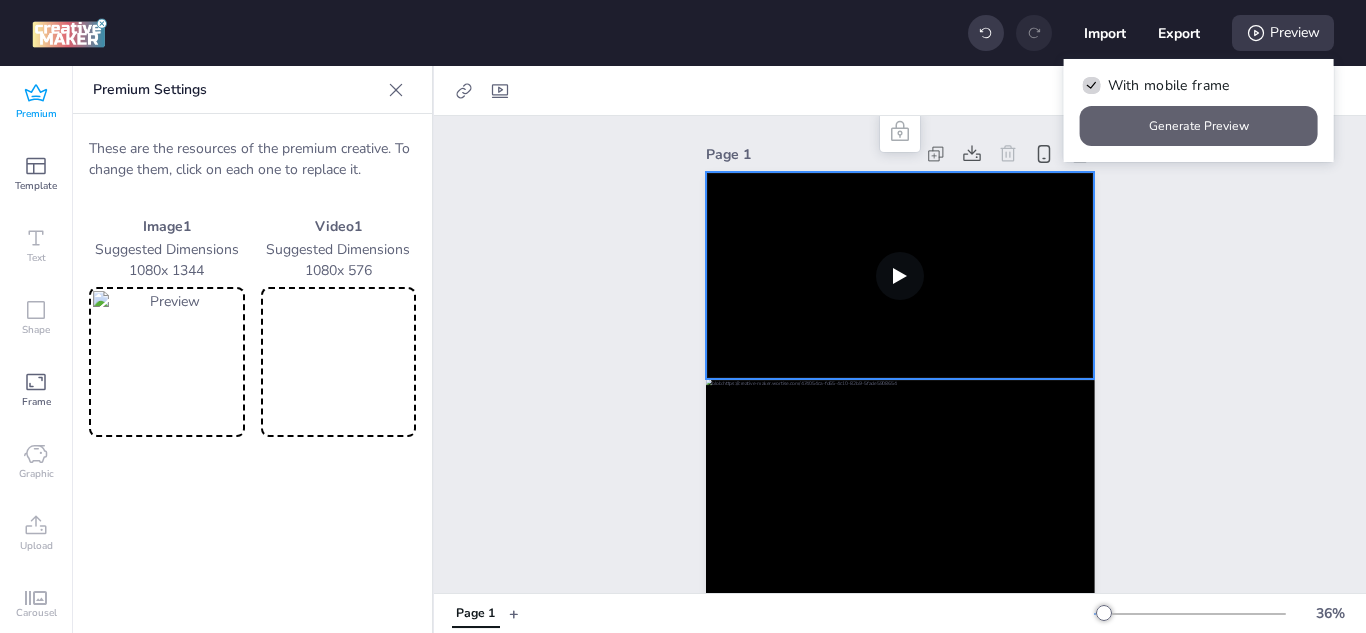 click on "Generate Preview" at bounding box center [1199, 126] 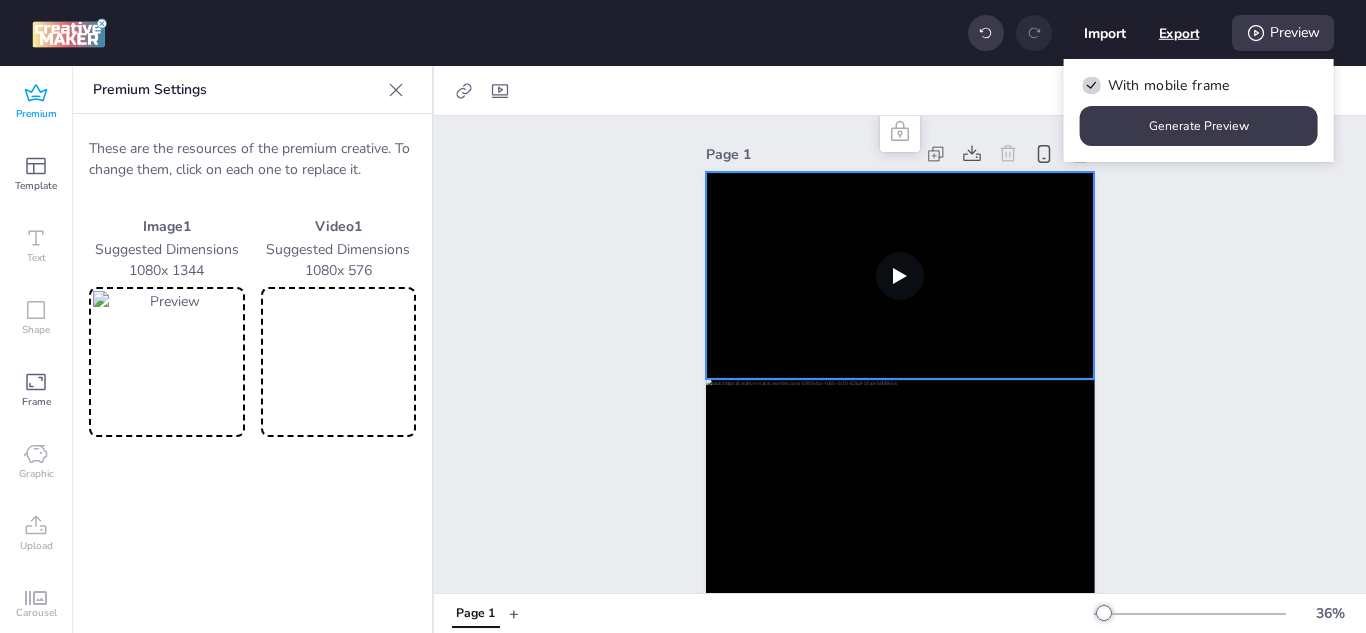 click on "Export" at bounding box center (1179, 33) 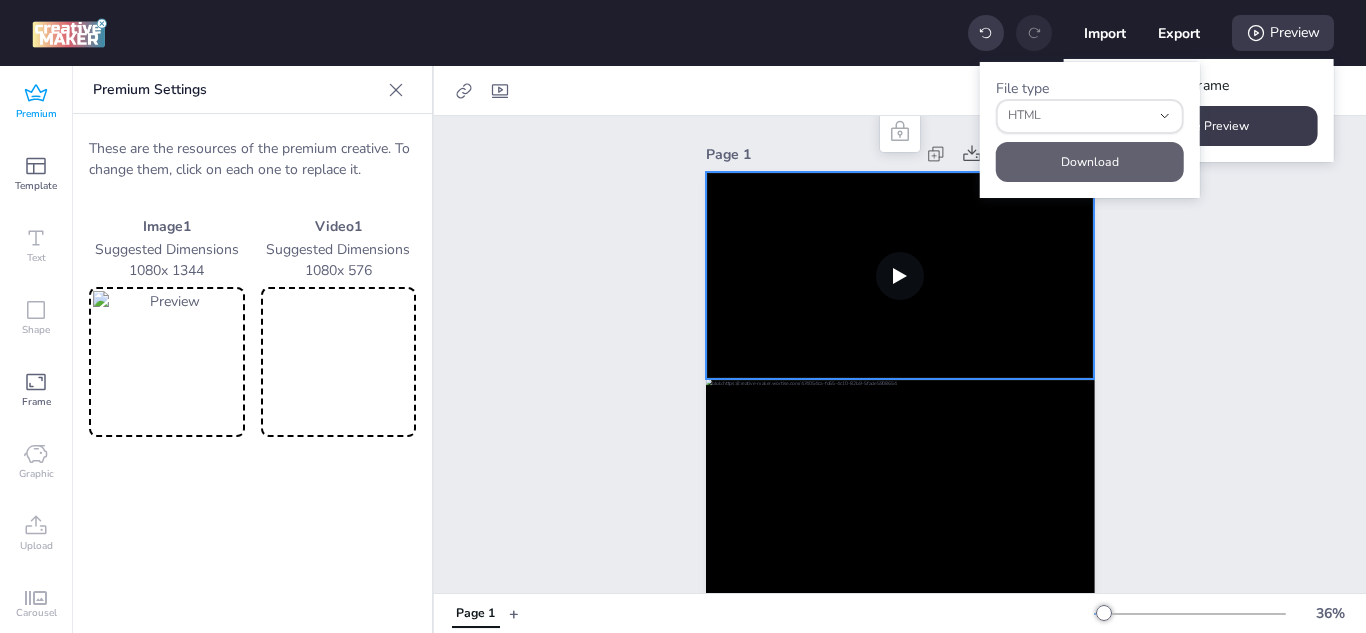 click on "Download" at bounding box center [1090, 162] 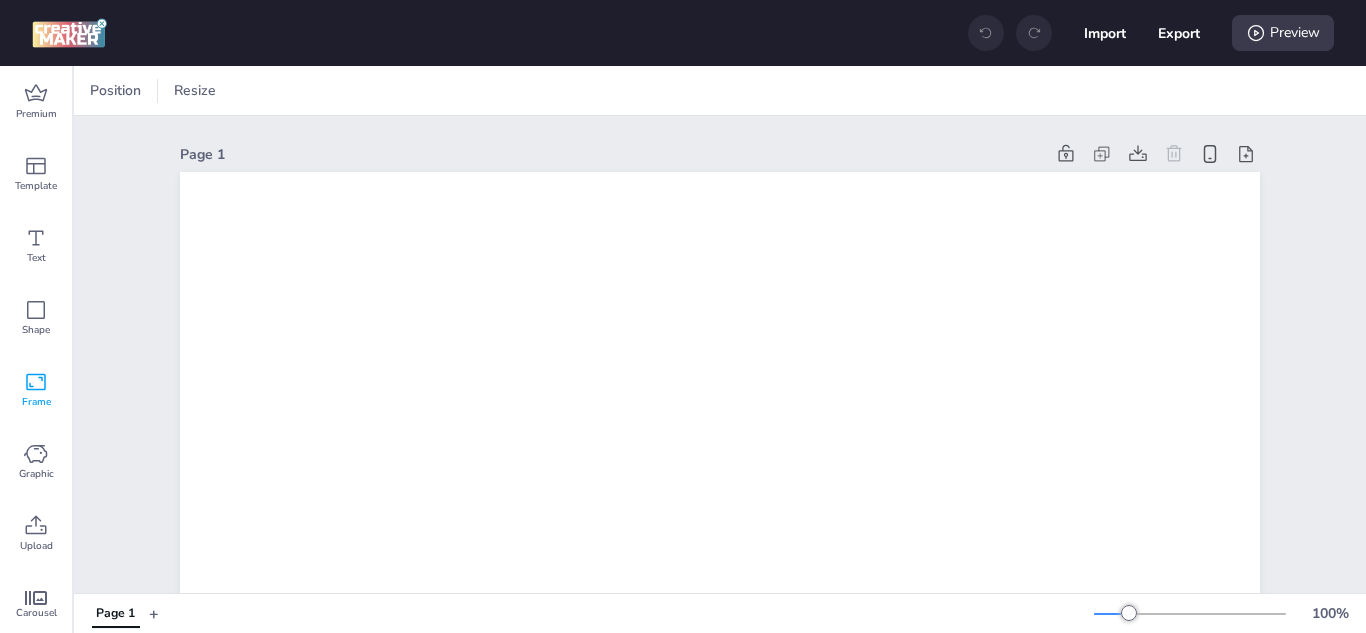 scroll, scrollTop: 0, scrollLeft: 0, axis: both 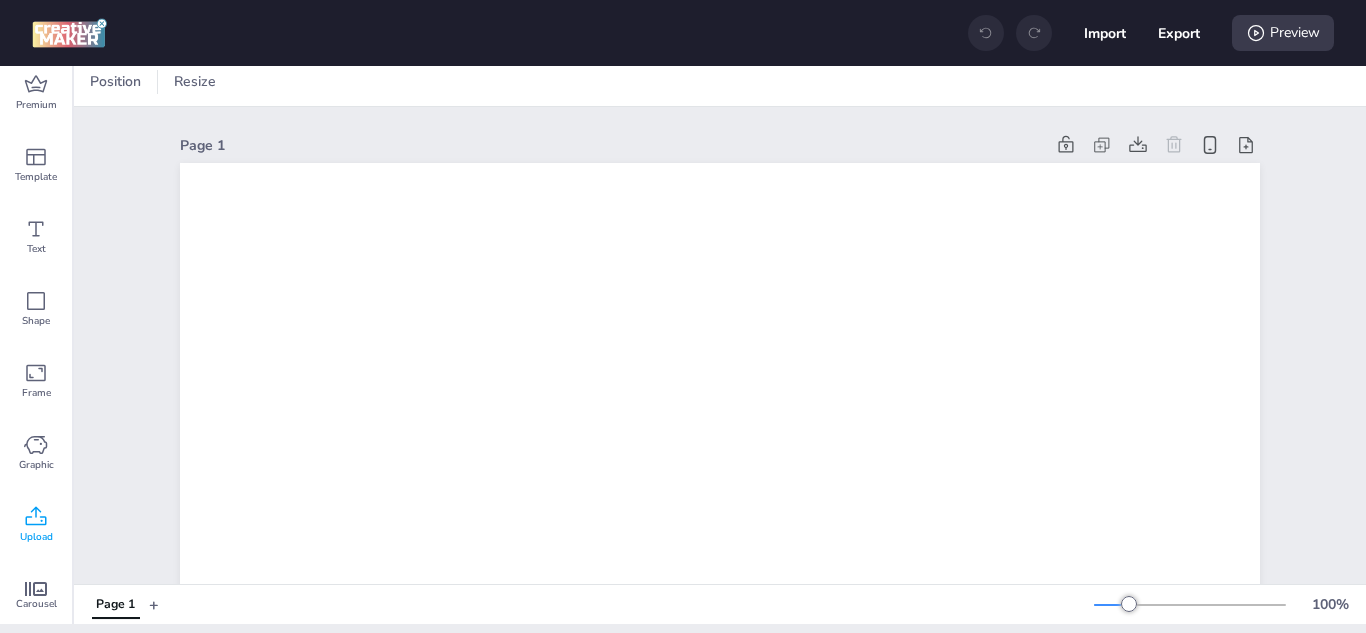 click 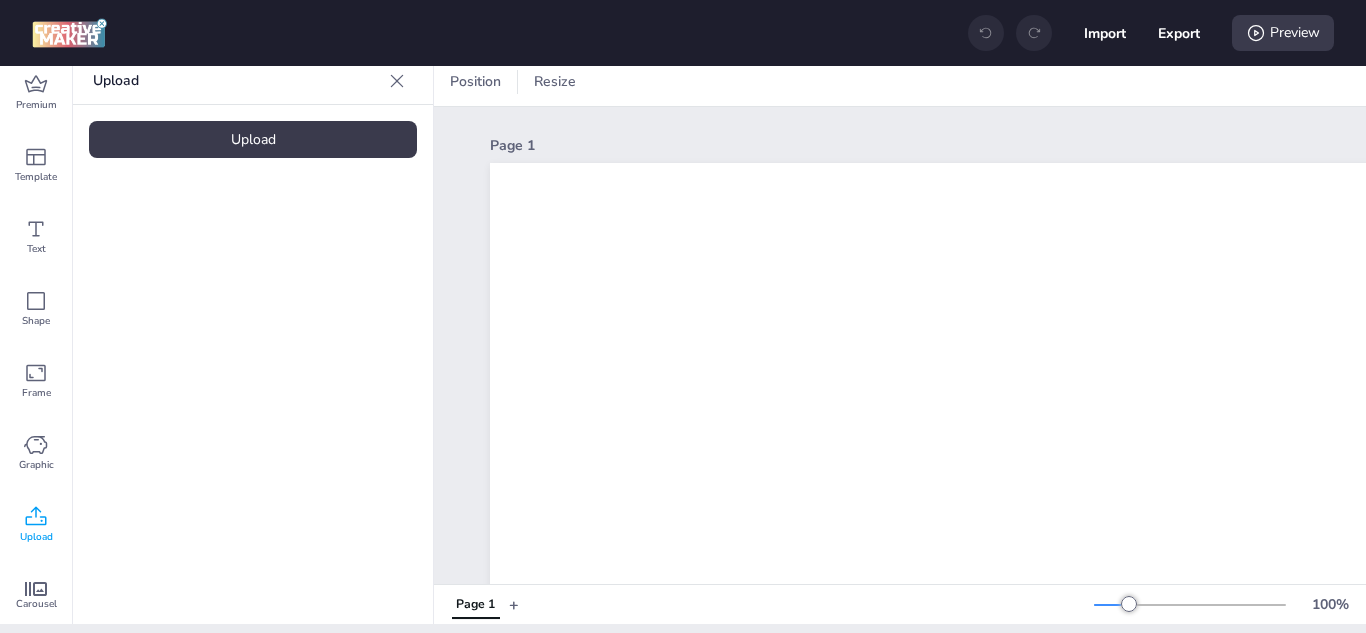 click on "Upload" at bounding box center (253, 139) 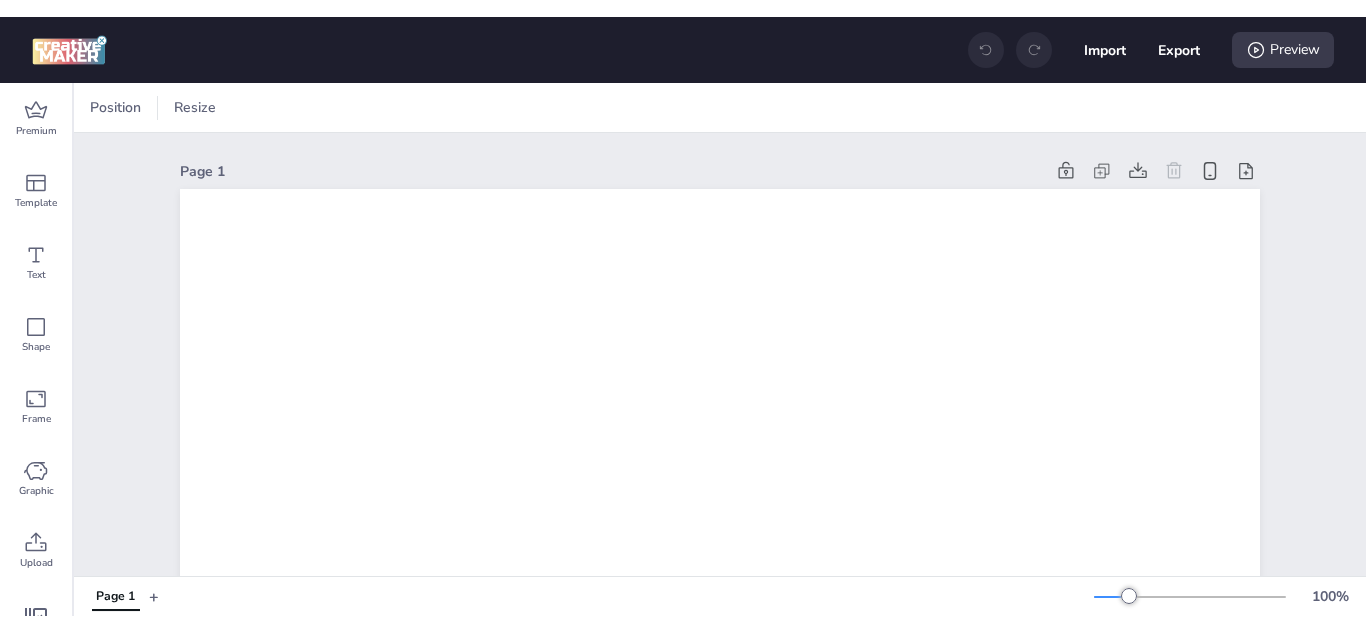 scroll, scrollTop: 0, scrollLeft: 0, axis: both 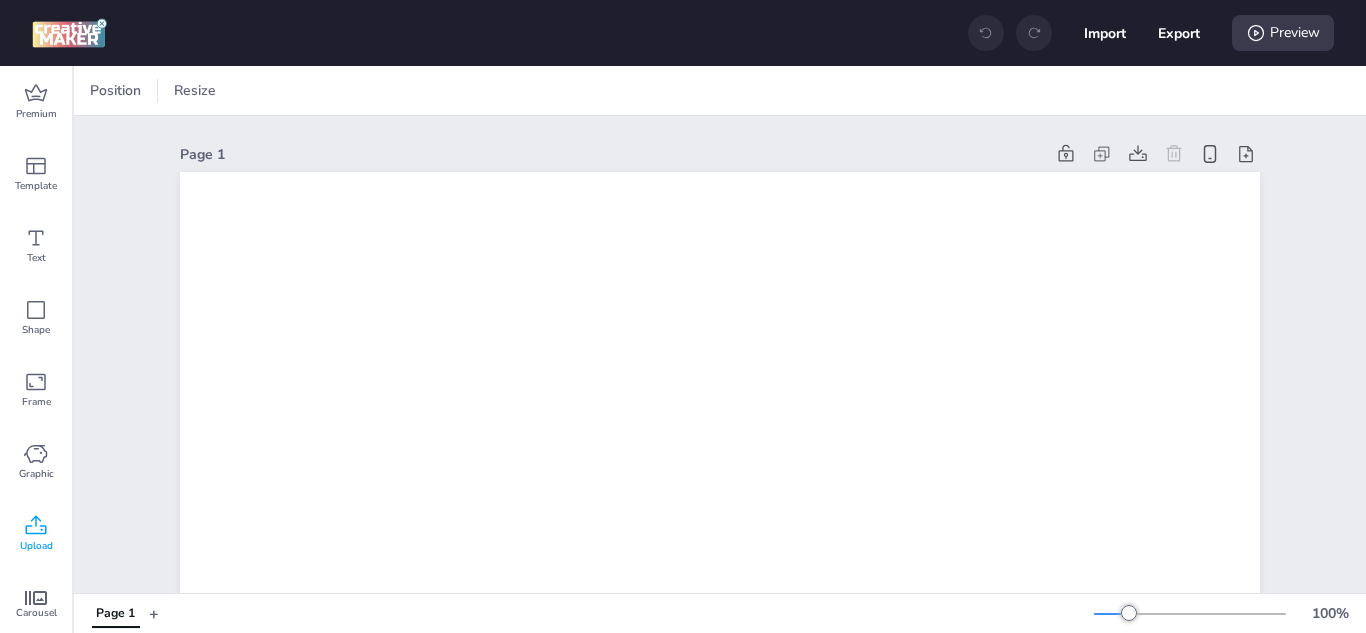 click on "Upload" at bounding box center [36, 534] 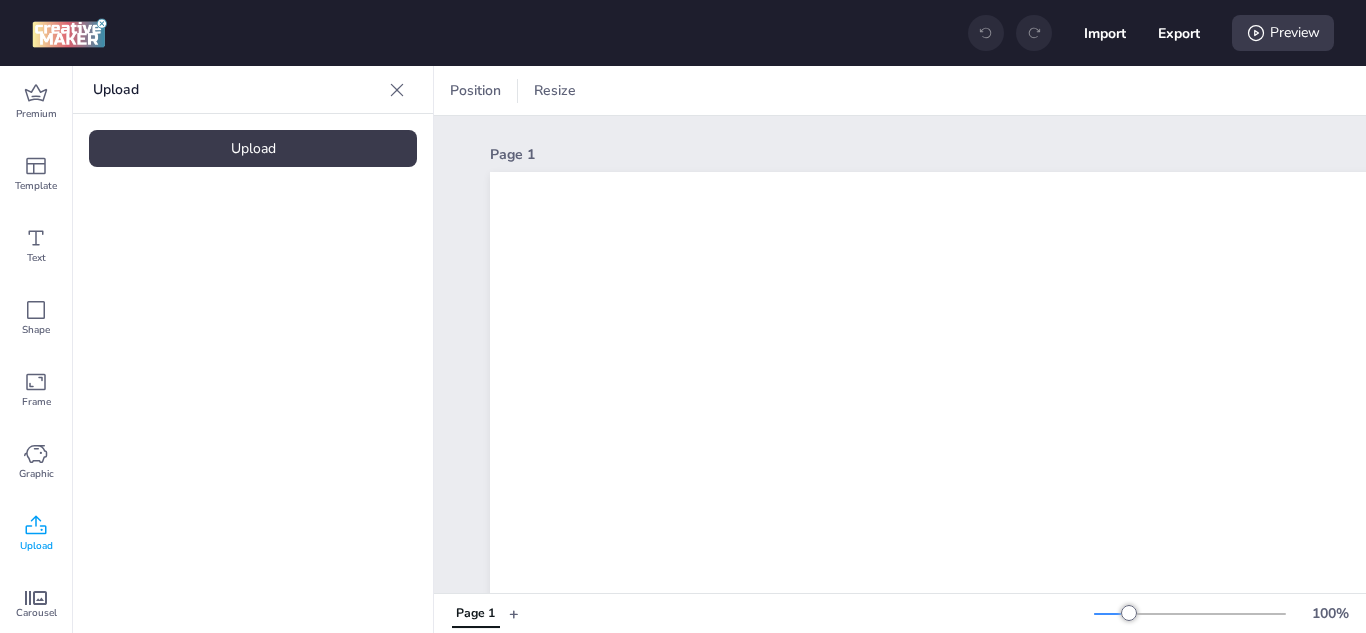 click on "Upload" at bounding box center (253, 148) 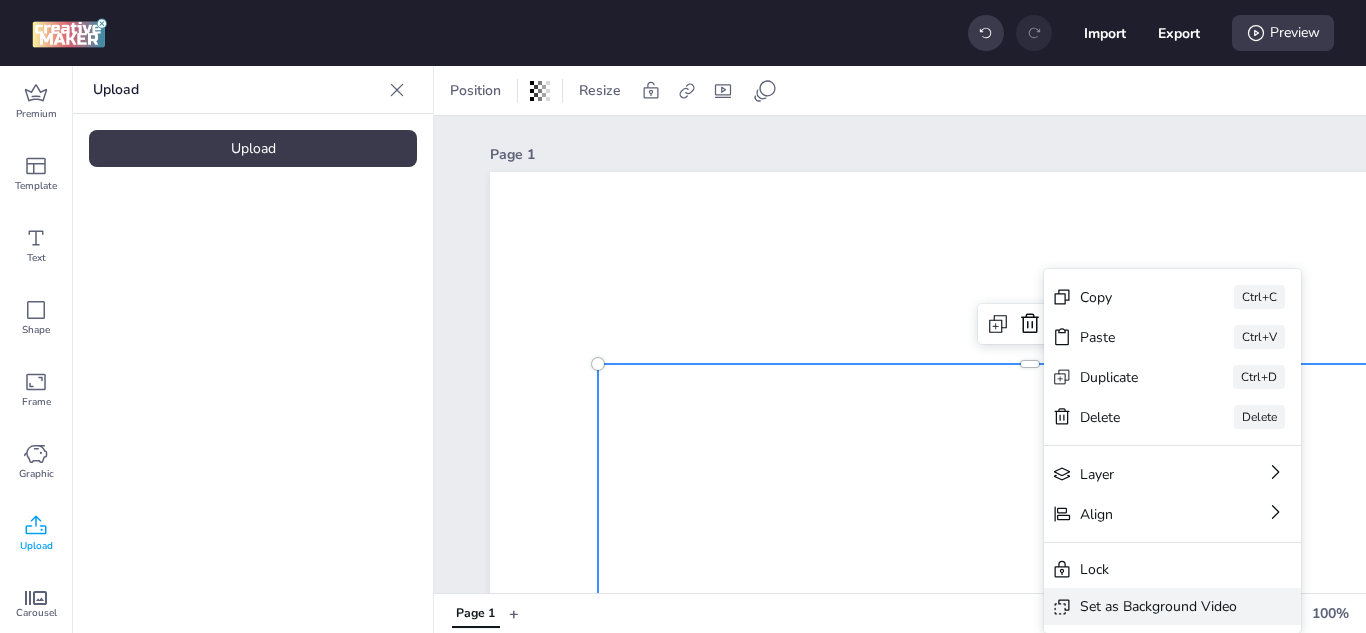 click on "Set as Background Video" at bounding box center (1172, 606) 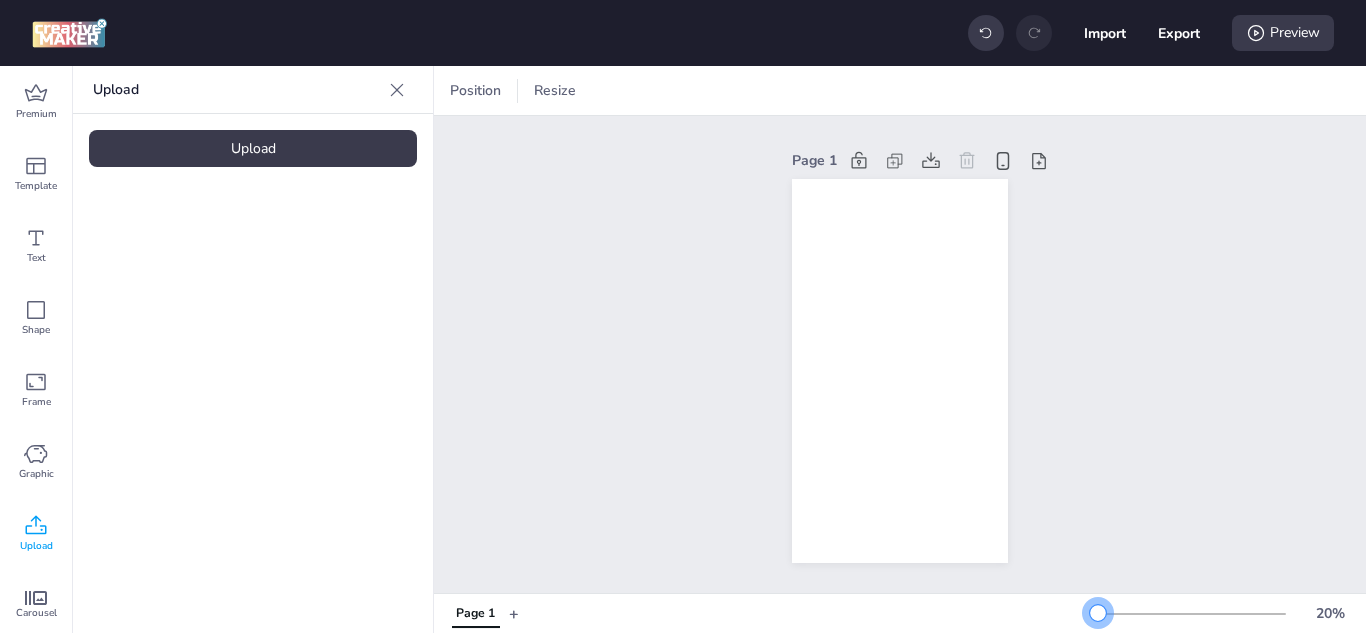 drag, startPoint x: 1110, startPoint y: 609, endPoint x: 1083, endPoint y: 608, distance: 27.018513 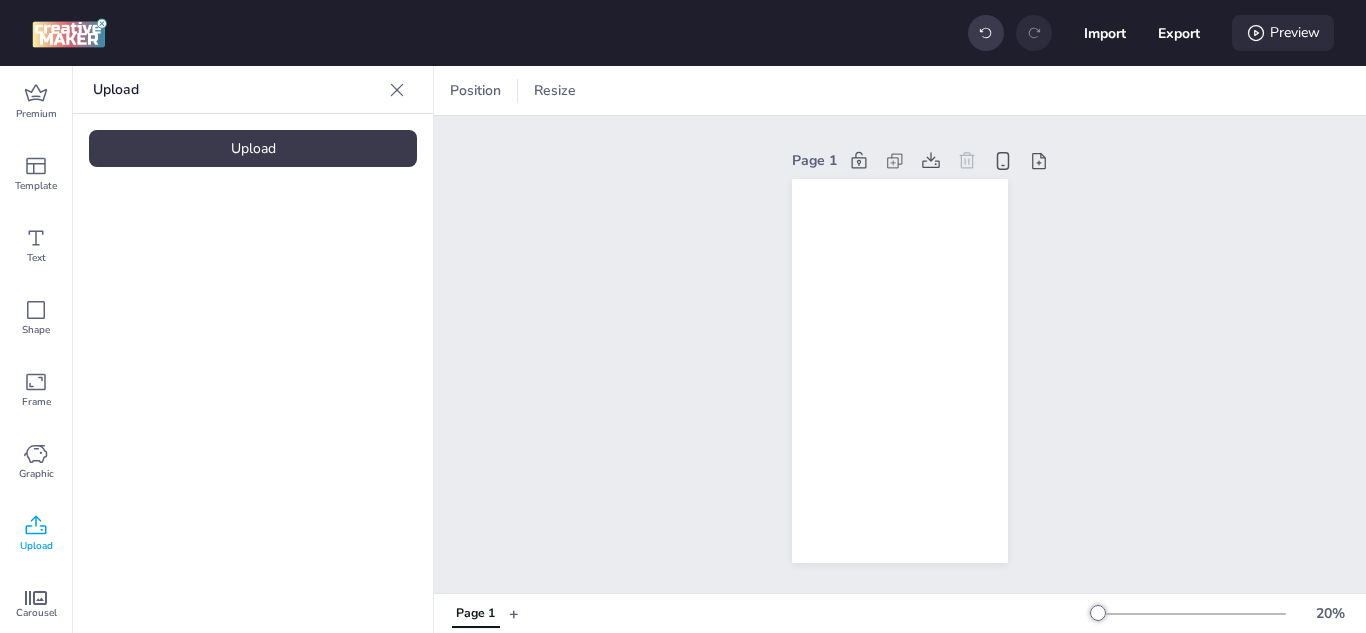 click on "Preview" at bounding box center (1283, 33) 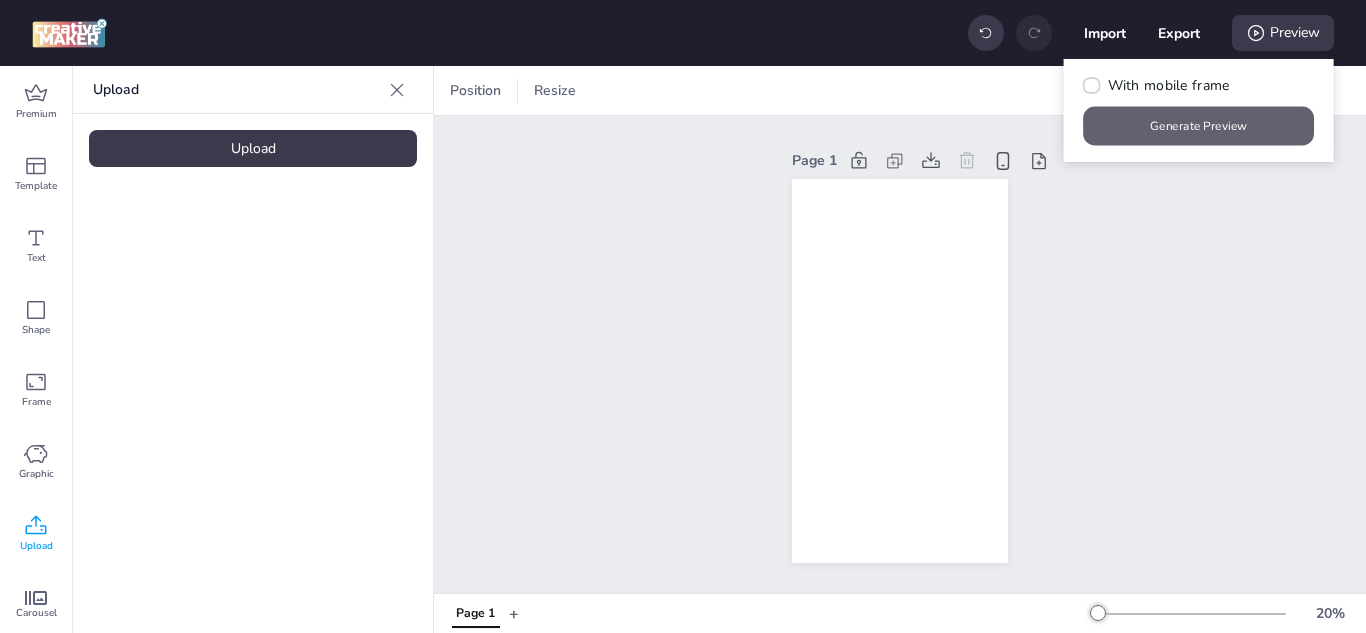 click on "Generate Preview" at bounding box center (1199, 126) 